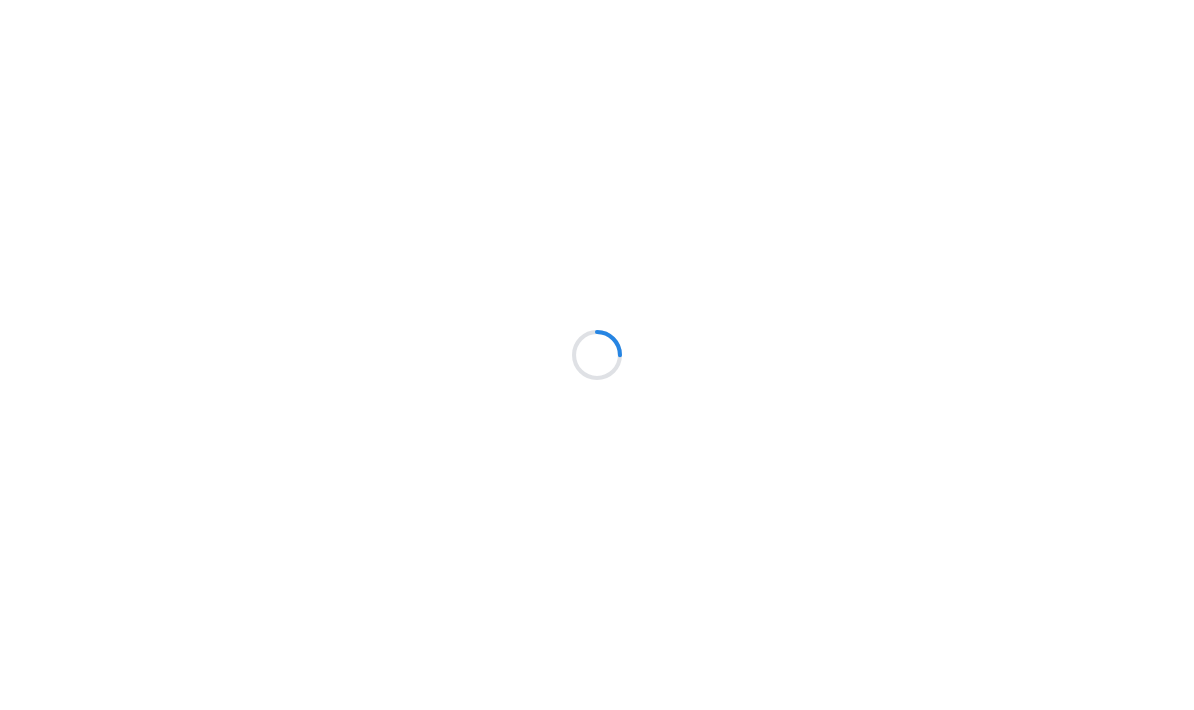 scroll, scrollTop: 0, scrollLeft: 0, axis: both 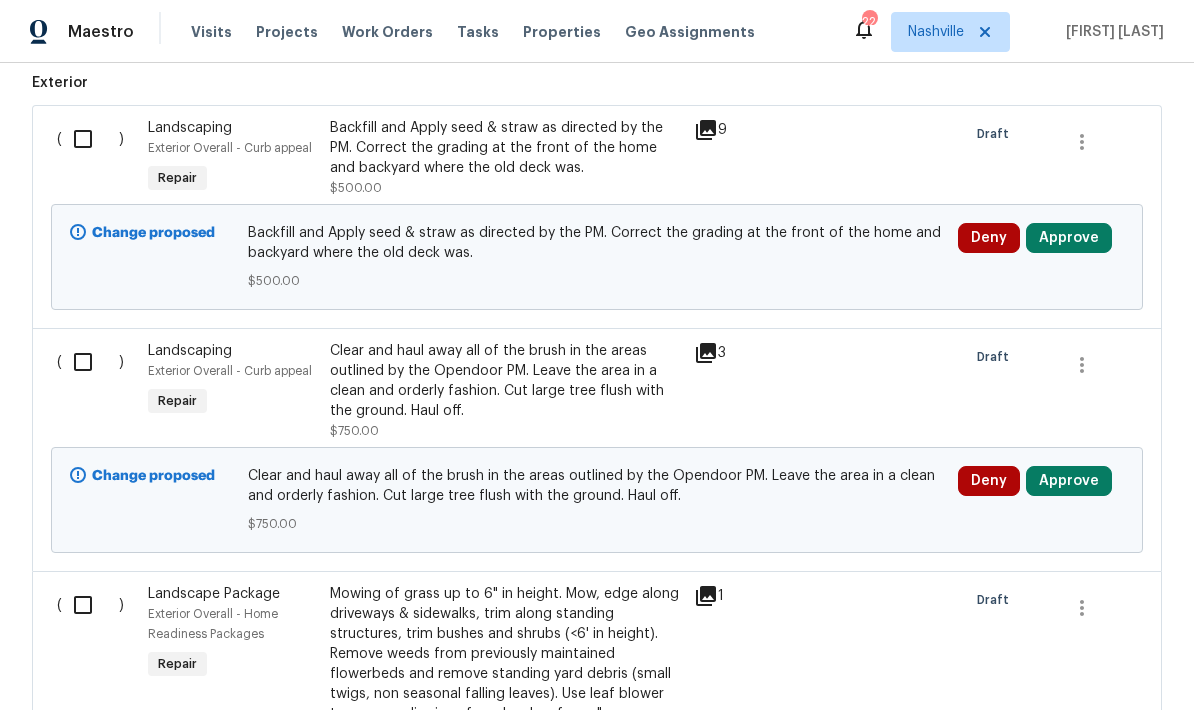 click at bounding box center (90, 139) 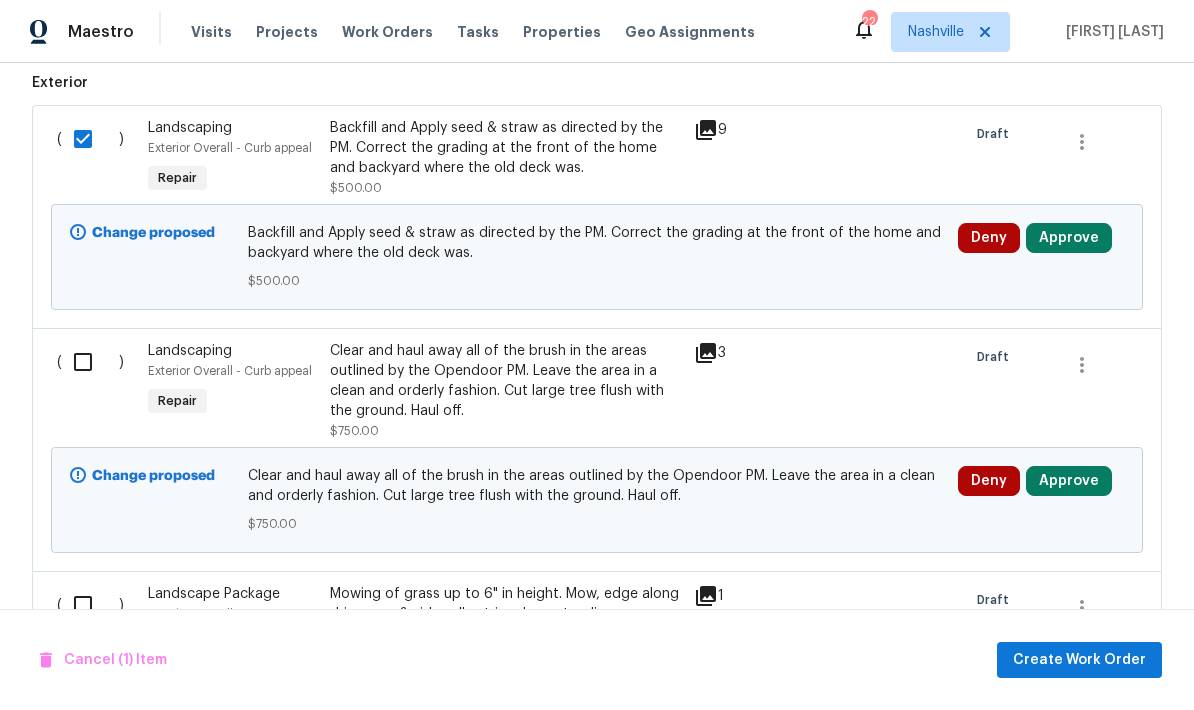 click at bounding box center (90, 362) 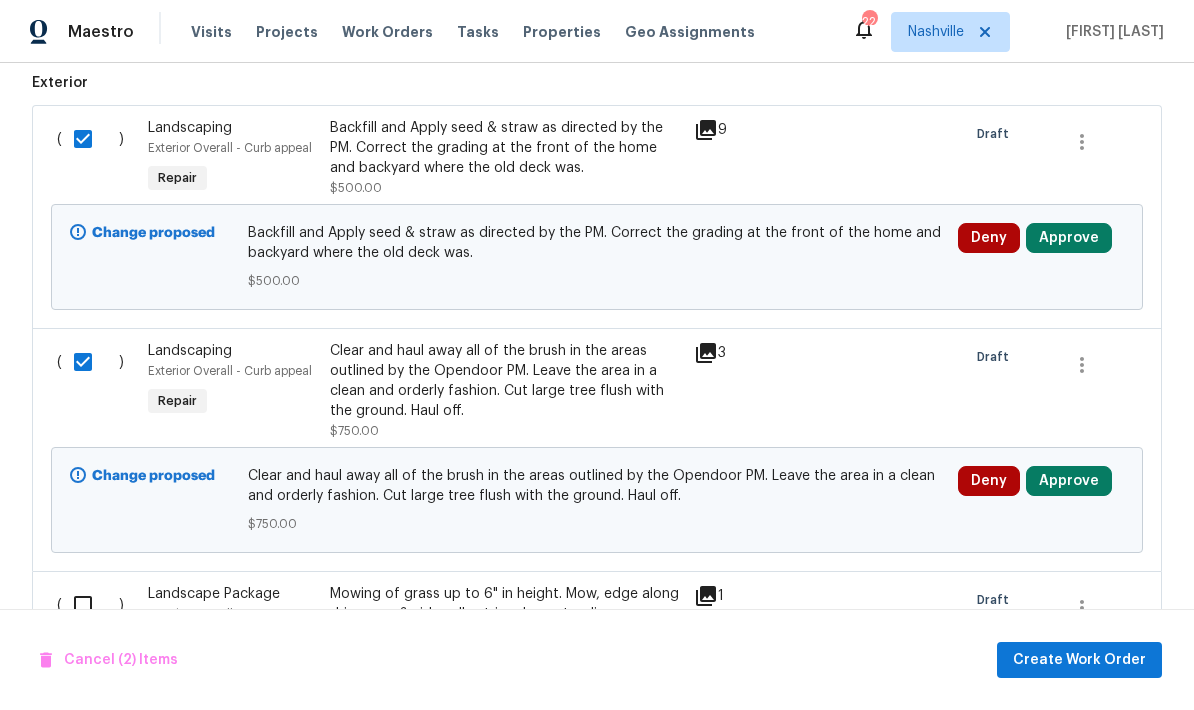 click at bounding box center (90, 605) 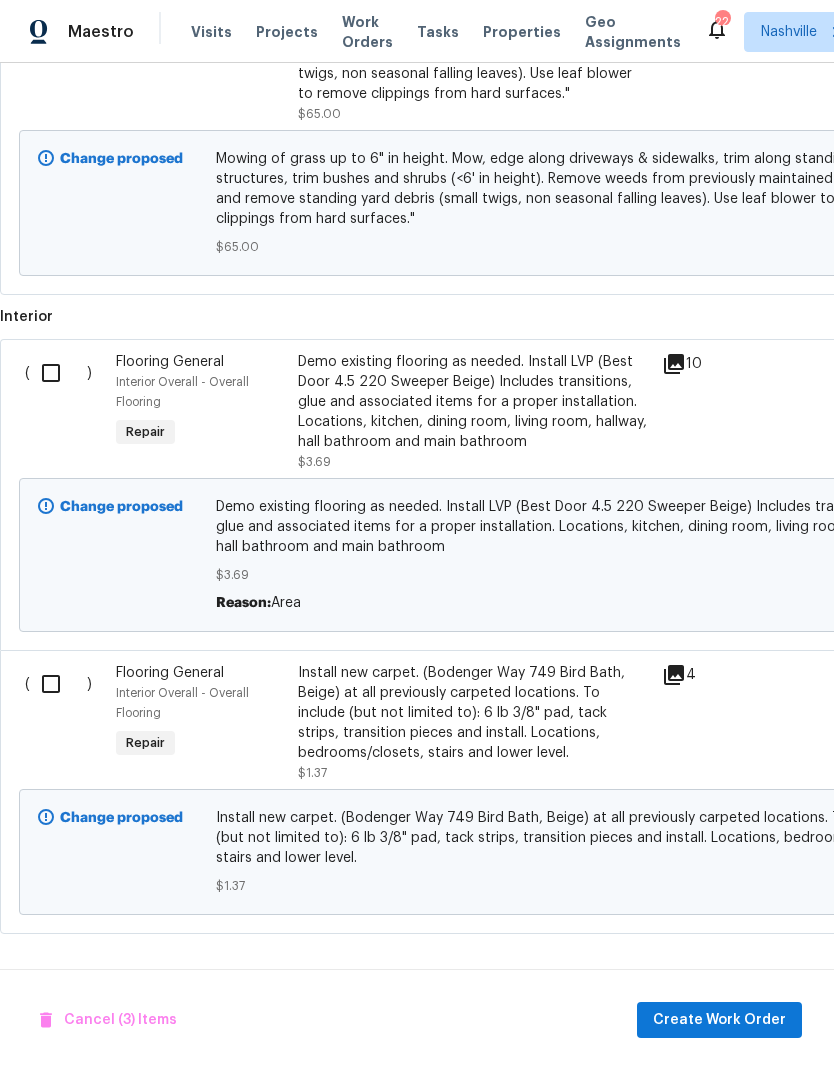 scroll, scrollTop: 1107, scrollLeft: 0, axis: vertical 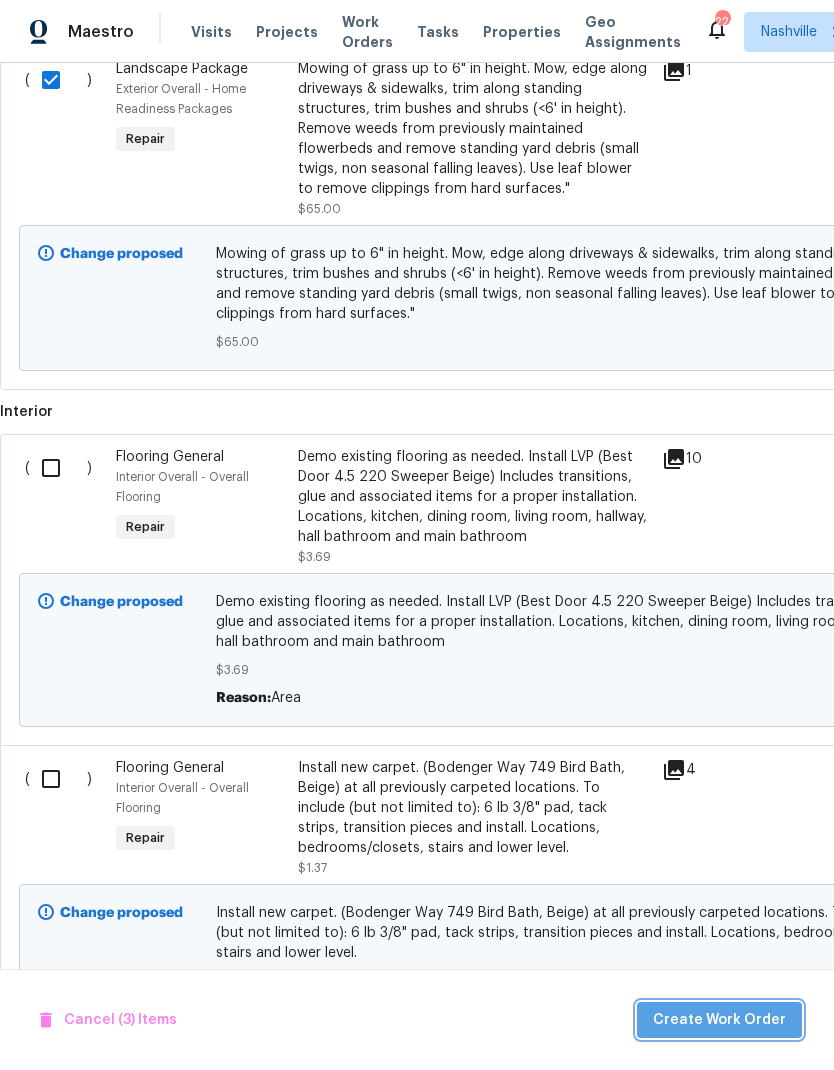click on "Create Work Order" at bounding box center (719, 1020) 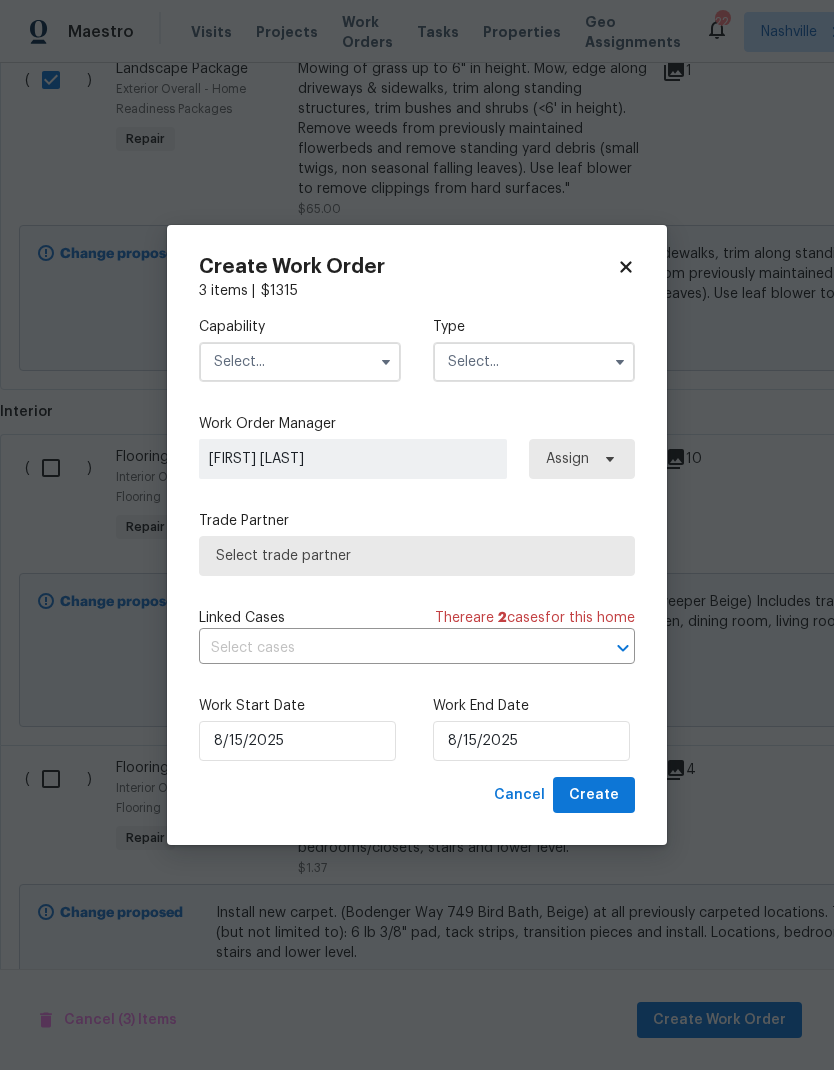 click at bounding box center [300, 362] 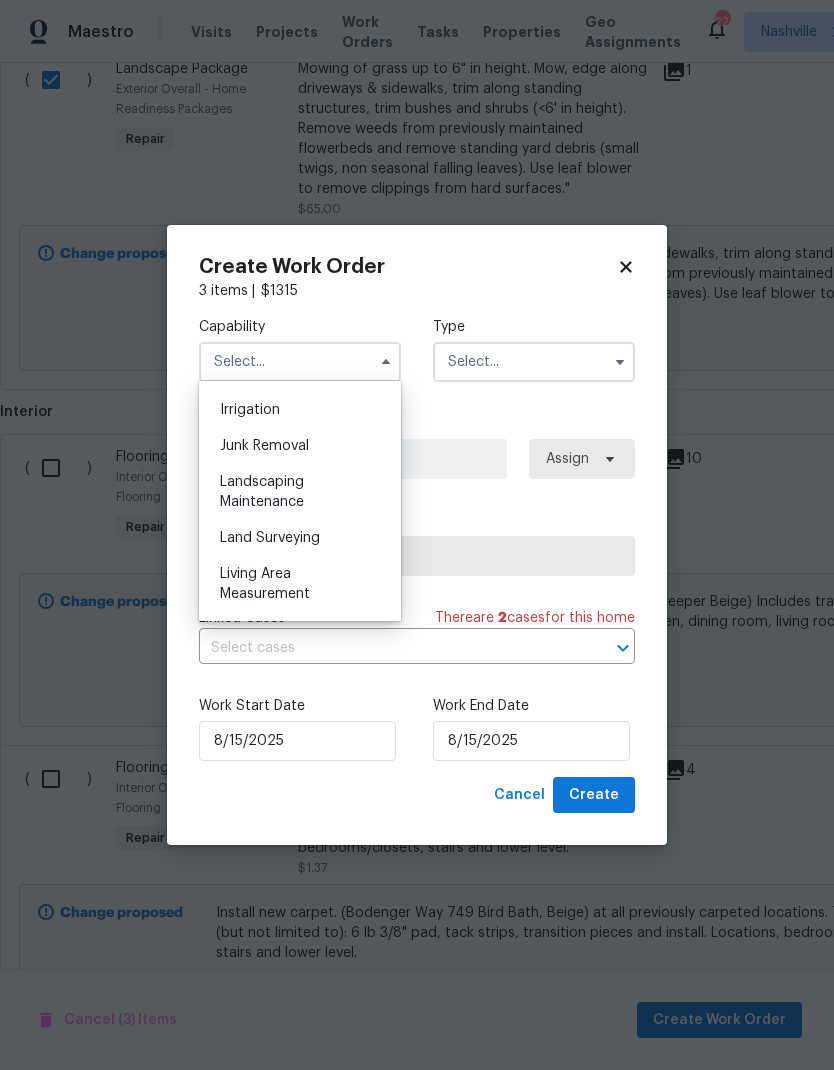 scroll, scrollTop: 1239, scrollLeft: 0, axis: vertical 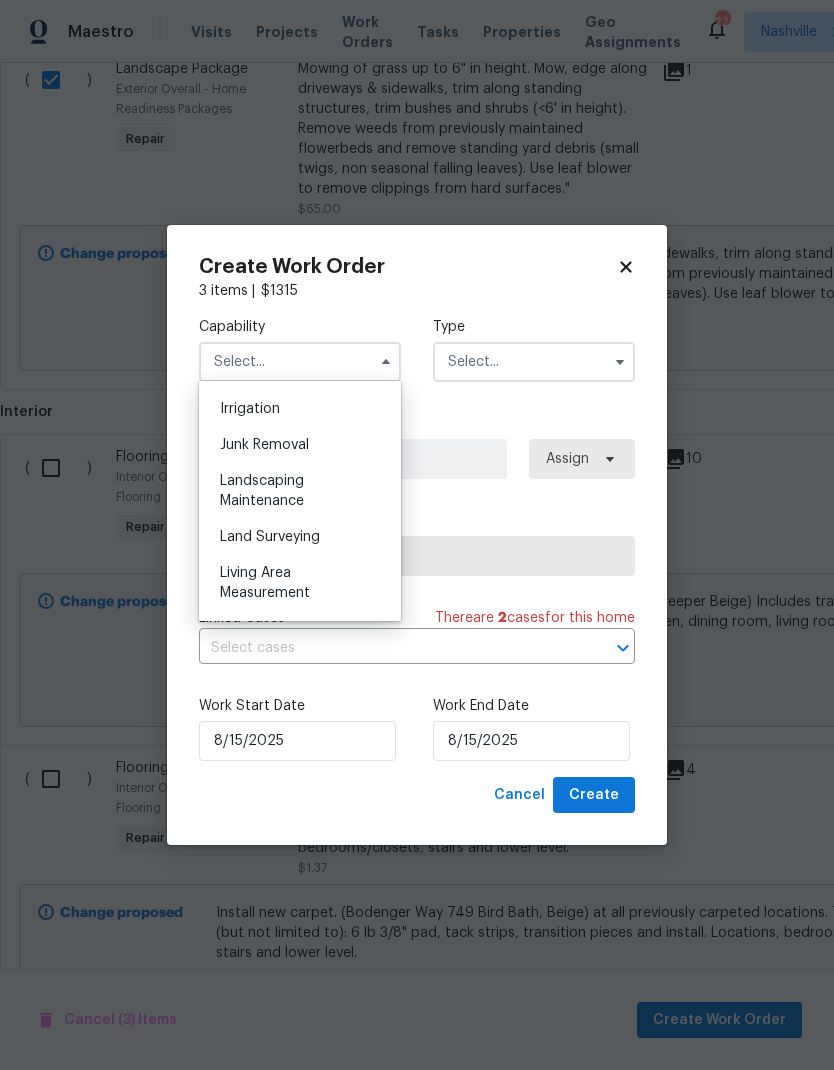 click on "Landscaping Maintenance" at bounding box center (300, 491) 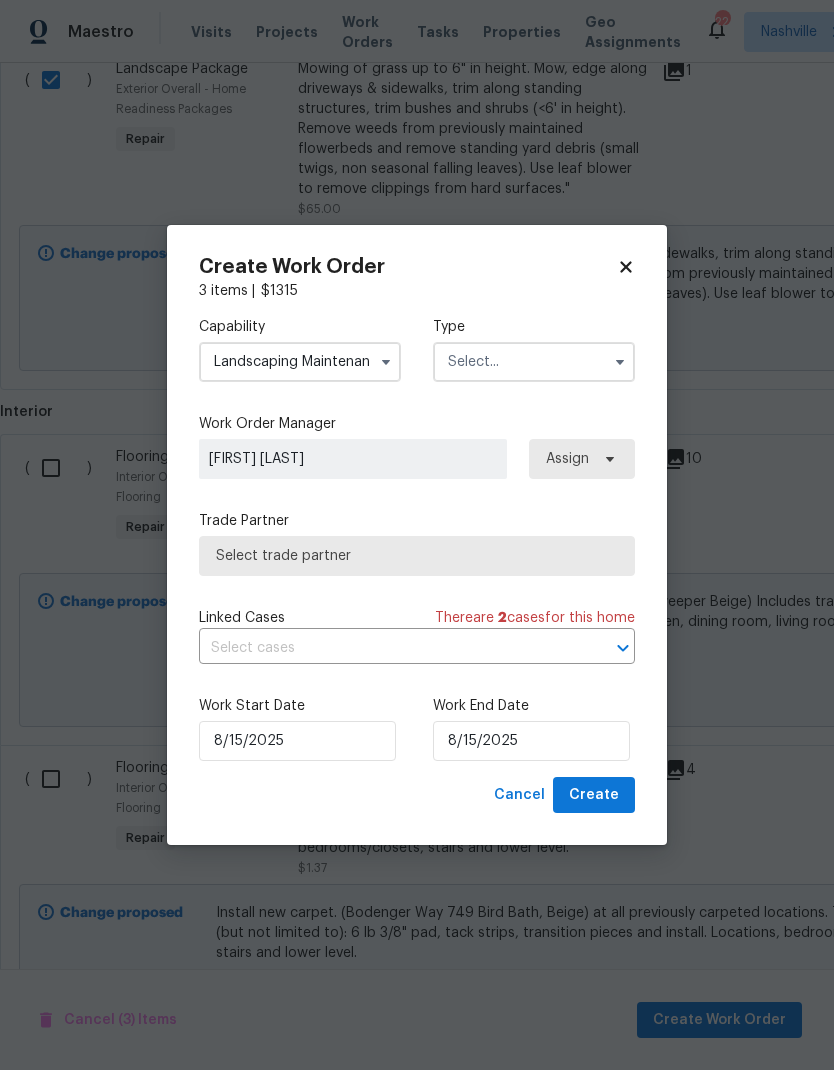 click at bounding box center (534, 362) 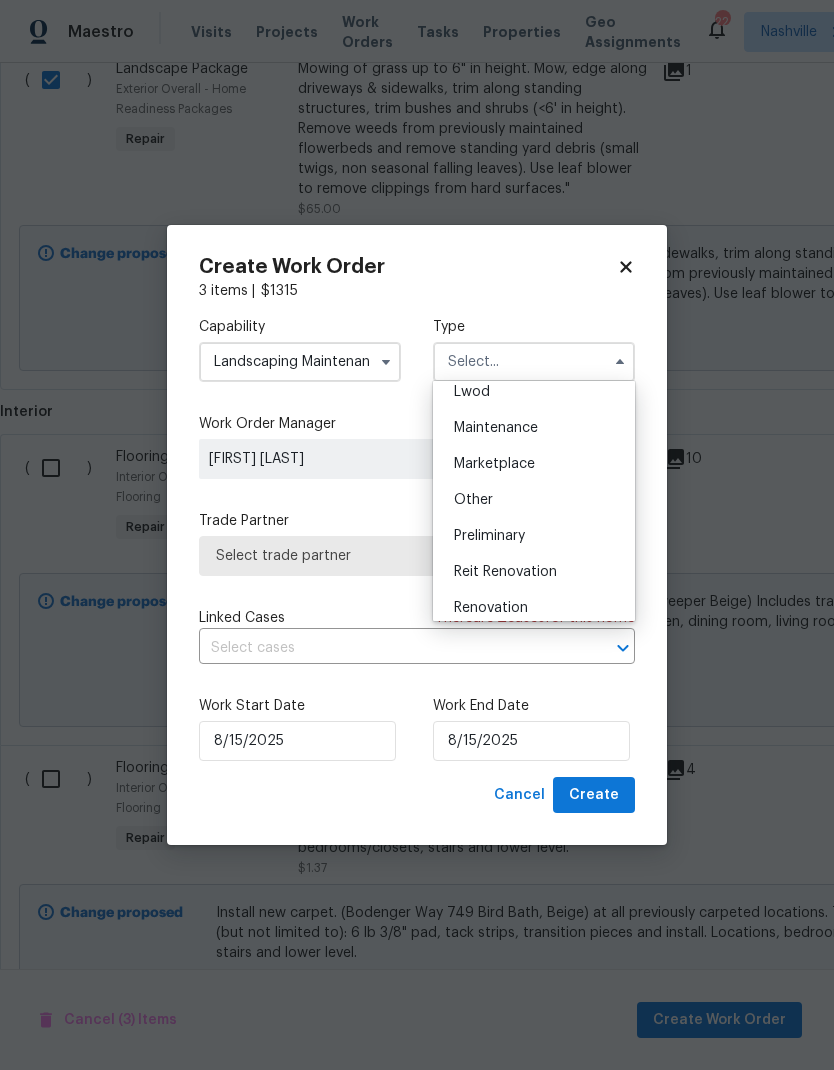scroll, scrollTop: 302, scrollLeft: 0, axis: vertical 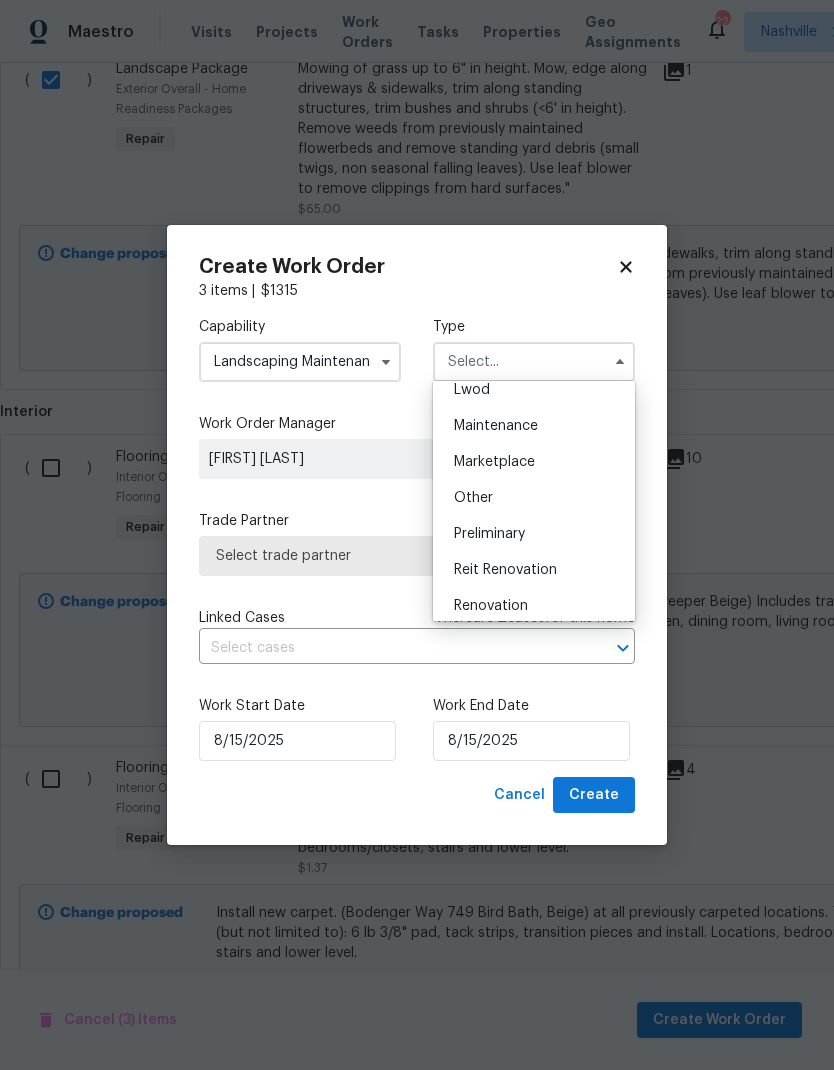 click on "Renovation" at bounding box center (491, 606) 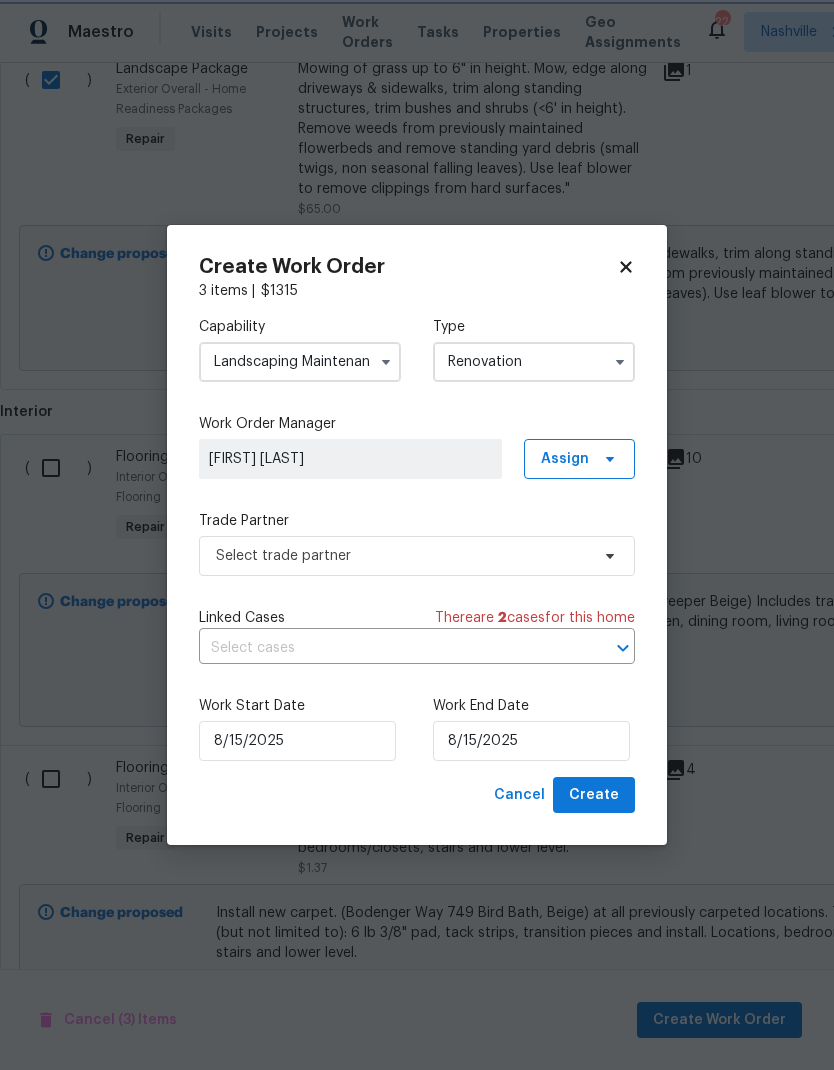 scroll, scrollTop: 0, scrollLeft: 0, axis: both 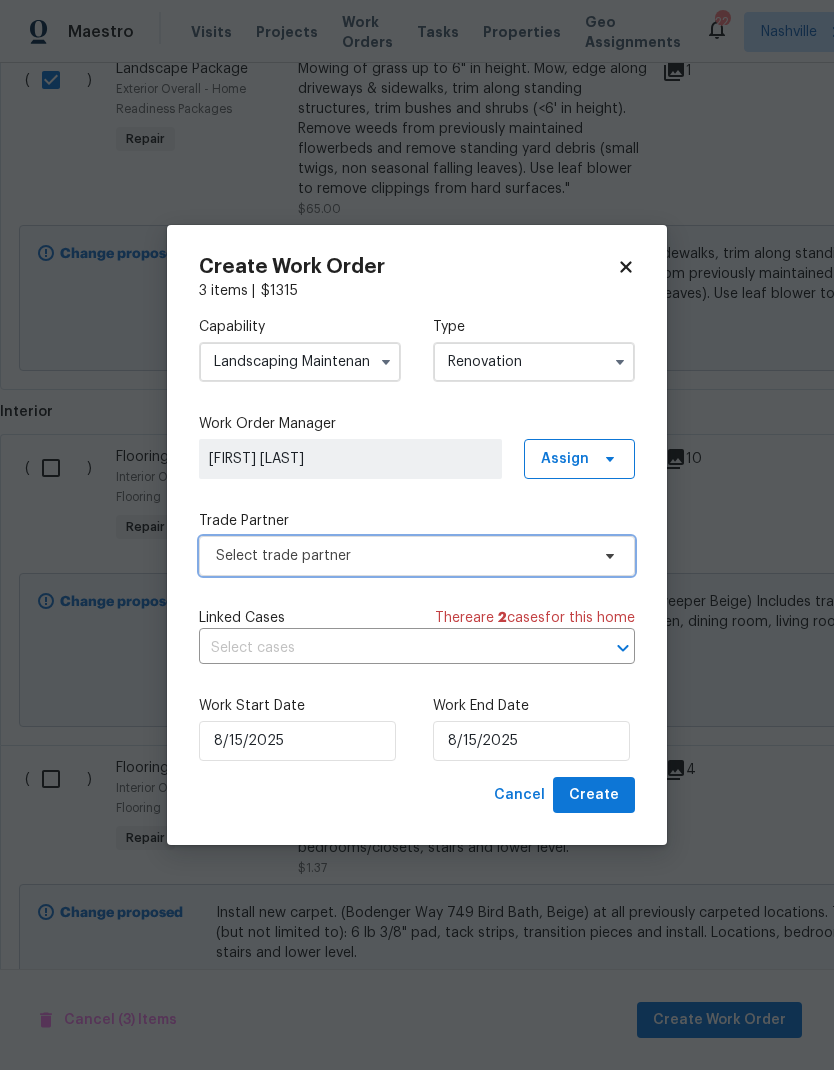 click on "Select trade partner" at bounding box center [402, 556] 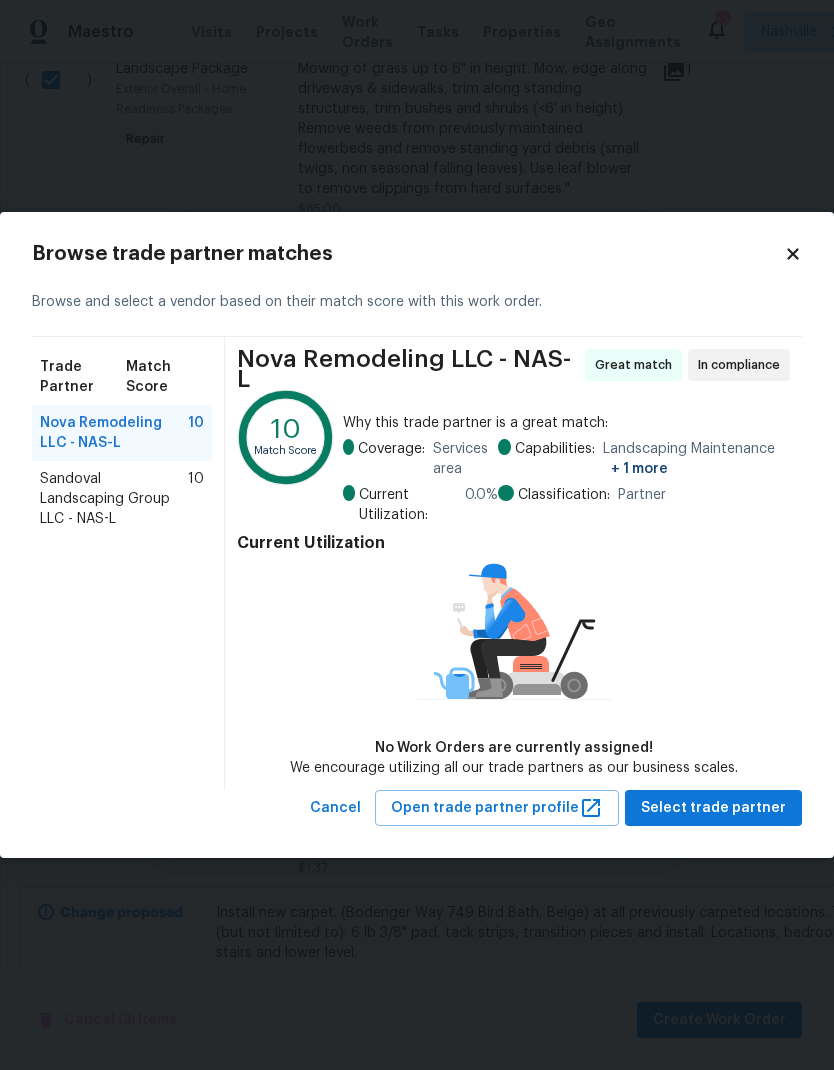 click on "Sandoval Landscaping Group LLC - NAS-L" at bounding box center [114, 499] 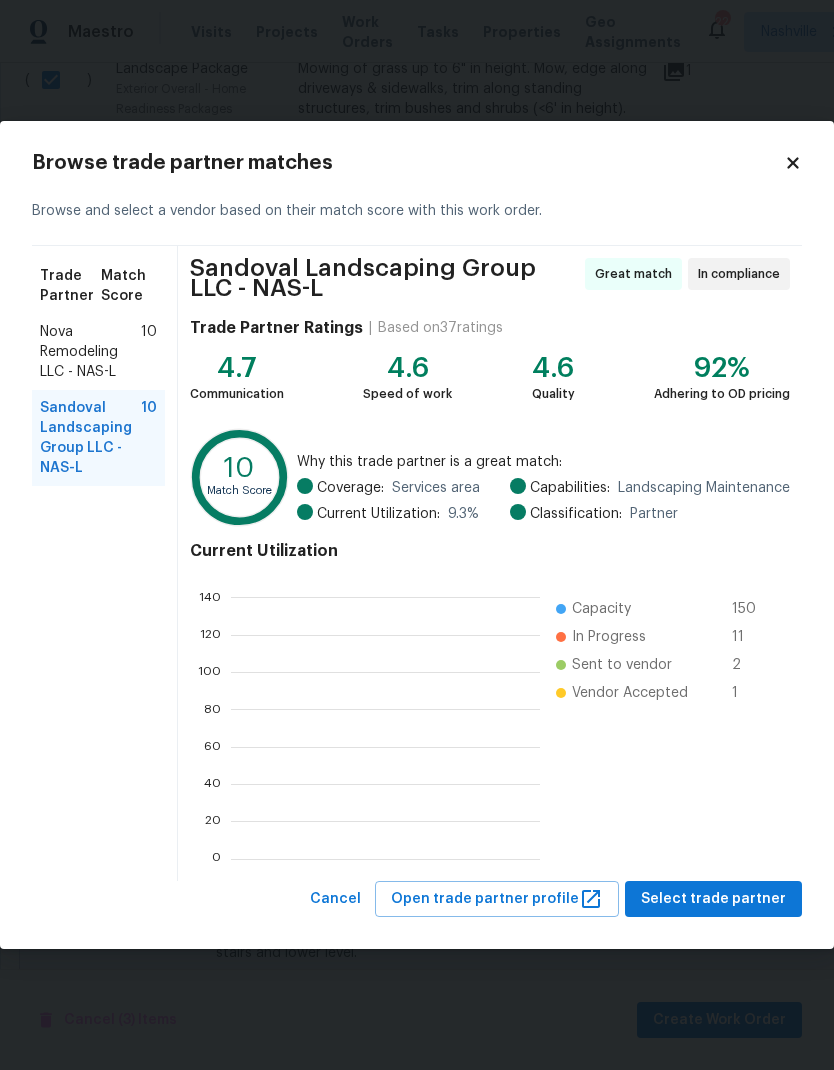 scroll, scrollTop: 2, scrollLeft: 2, axis: both 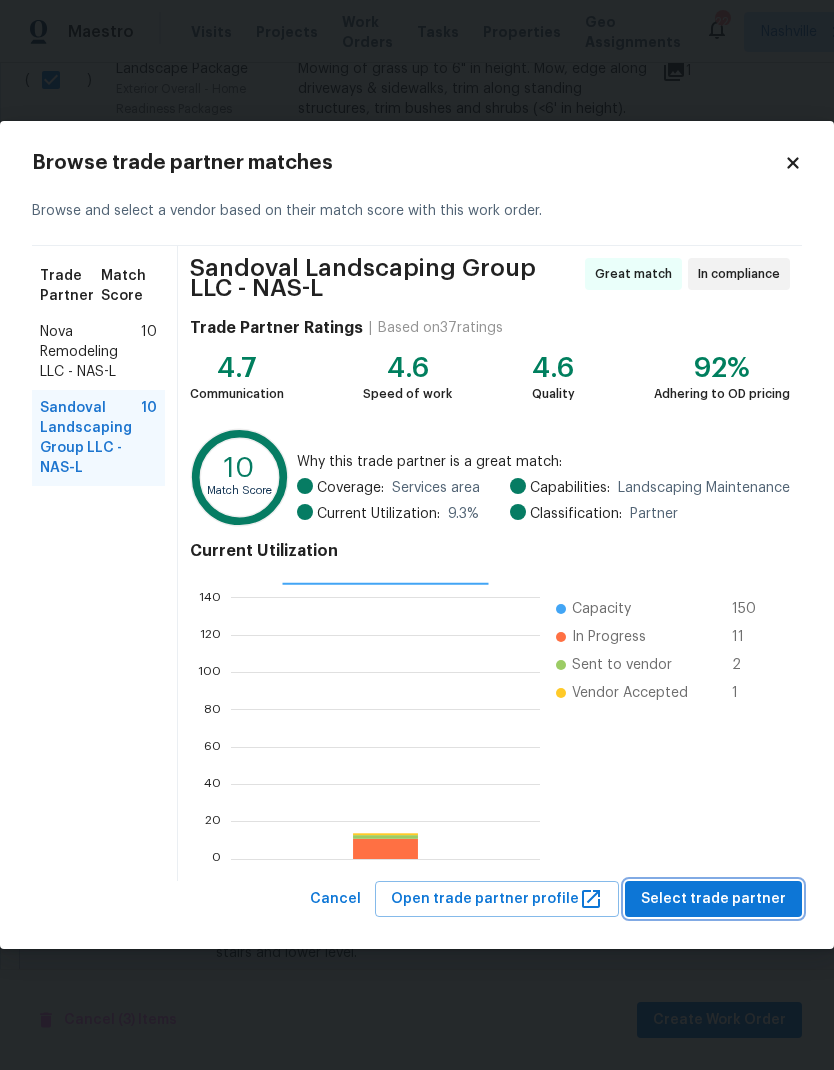 click on "Select trade partner" at bounding box center [713, 899] 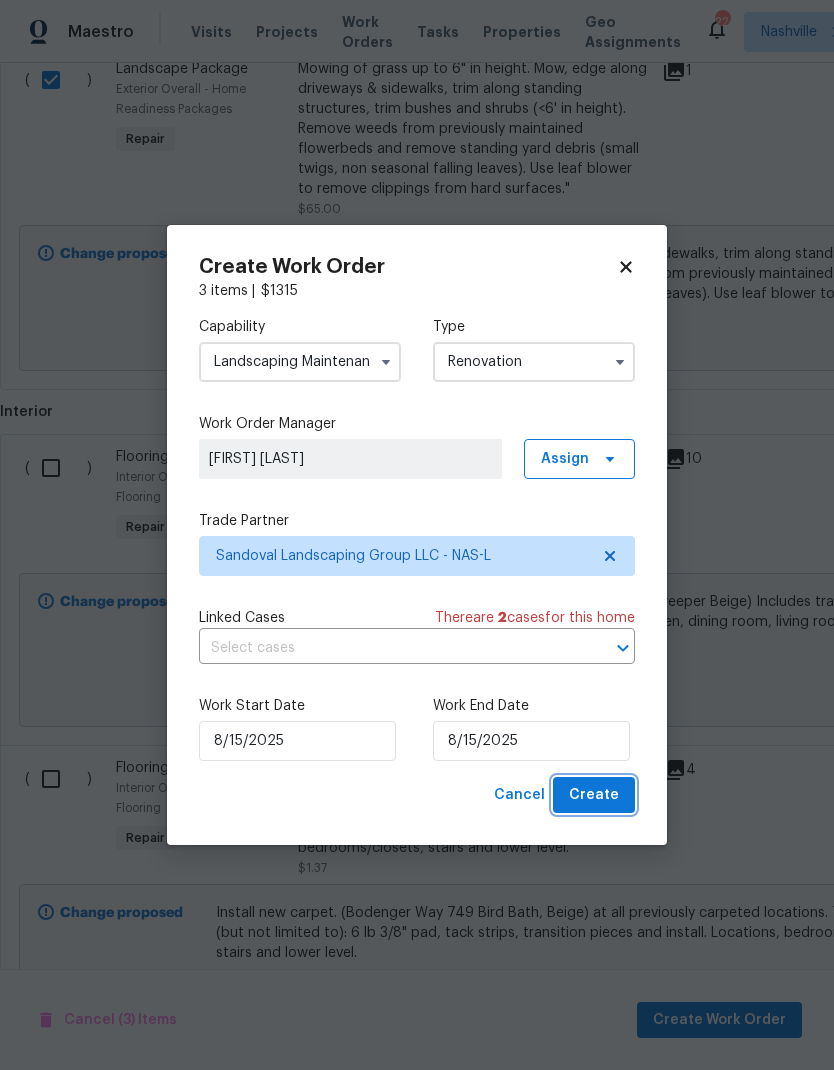 click on "Create" at bounding box center [594, 795] 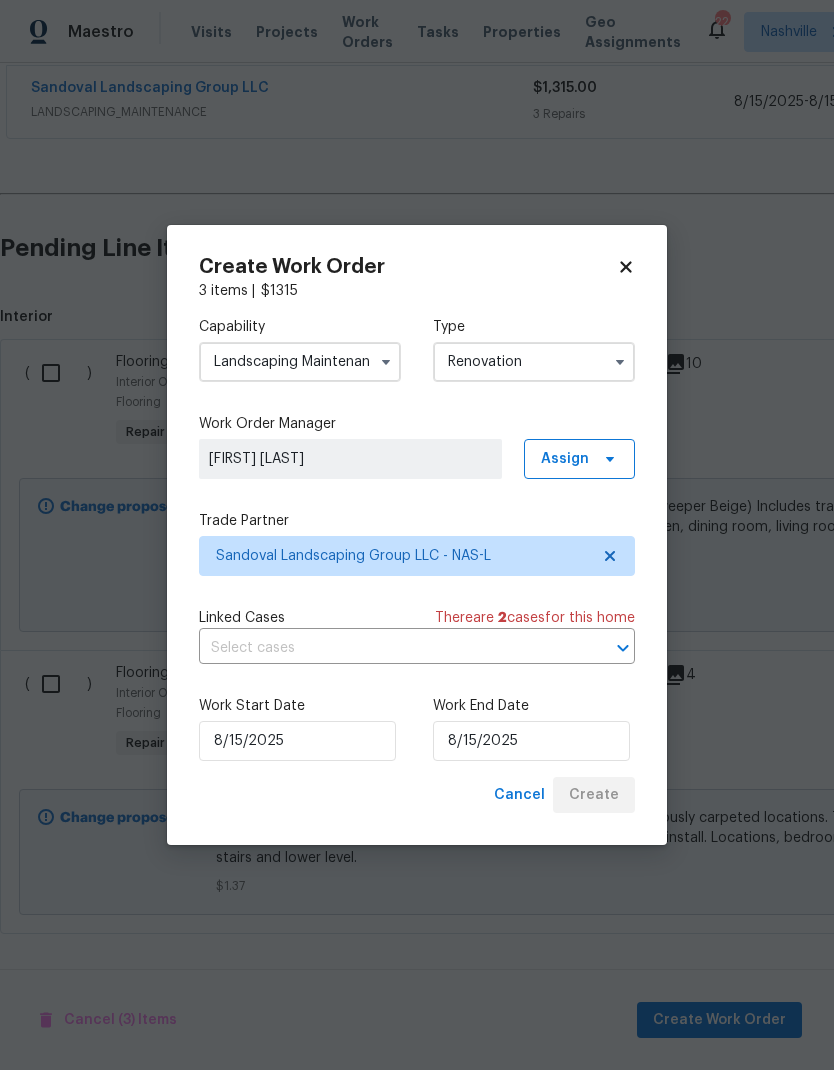 scroll, scrollTop: 303, scrollLeft: 0, axis: vertical 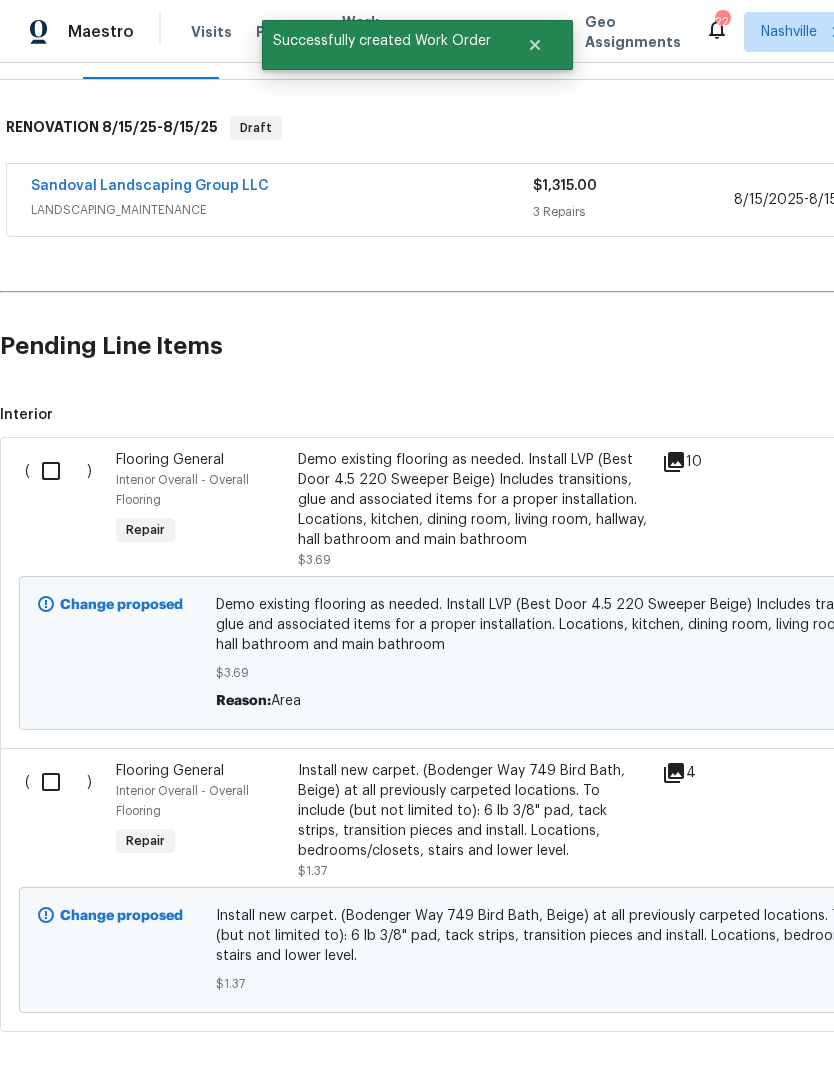 click at bounding box center [58, 471] 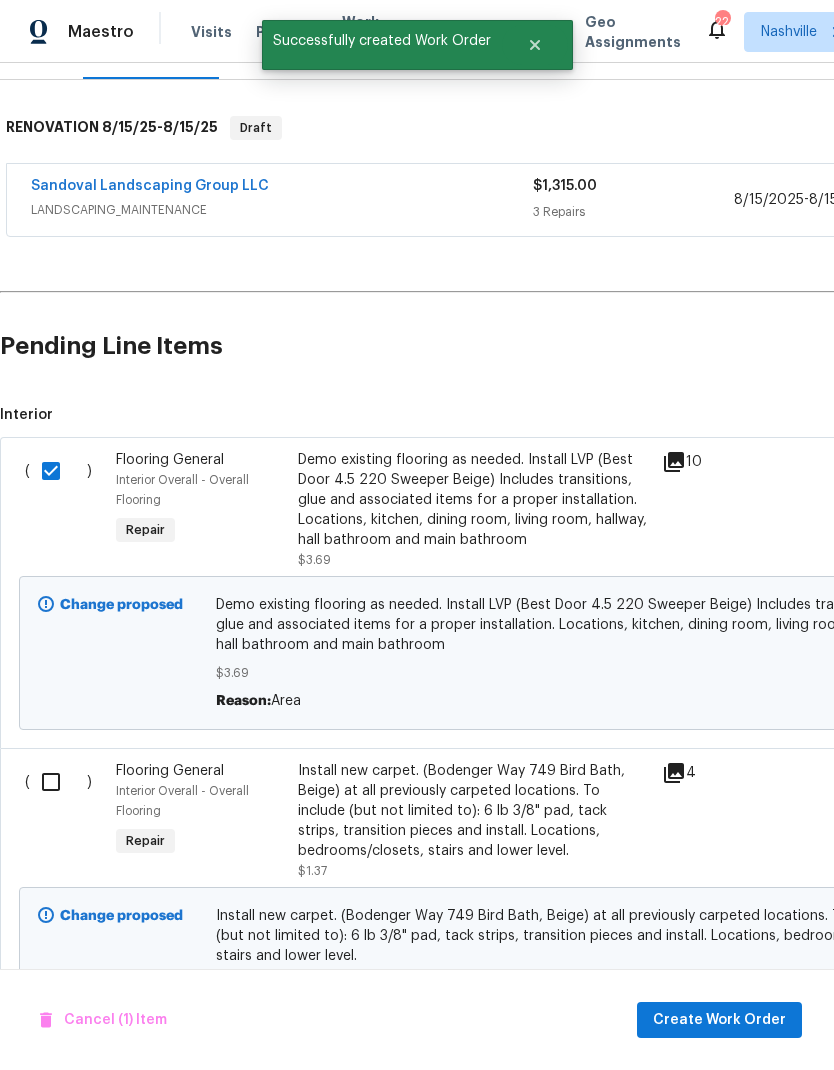 click at bounding box center (58, 782) 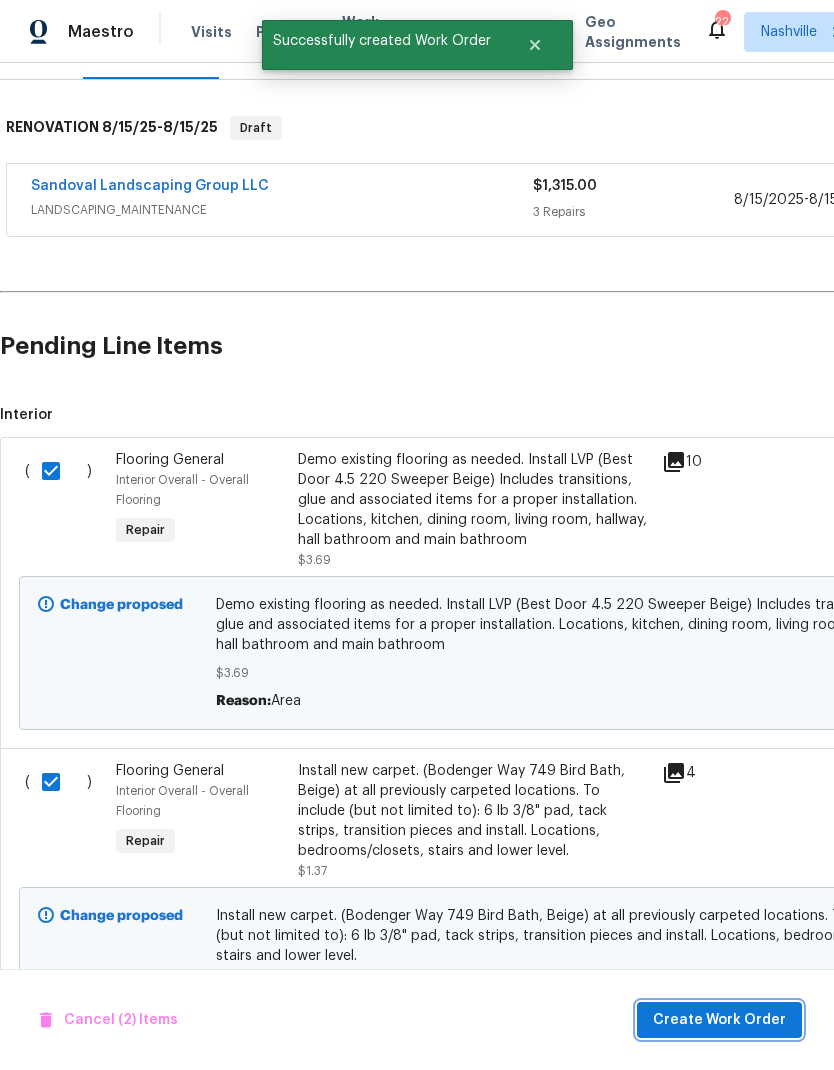 click on "Create Work Order" at bounding box center [719, 1020] 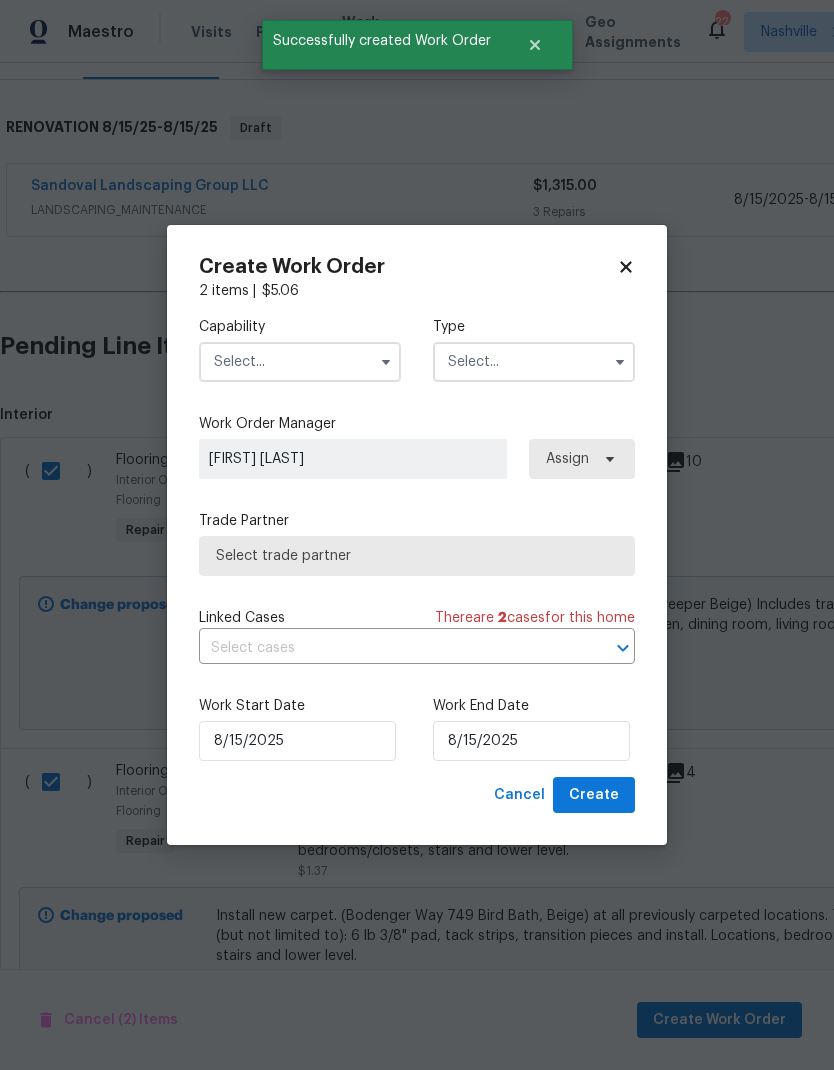 click at bounding box center [300, 362] 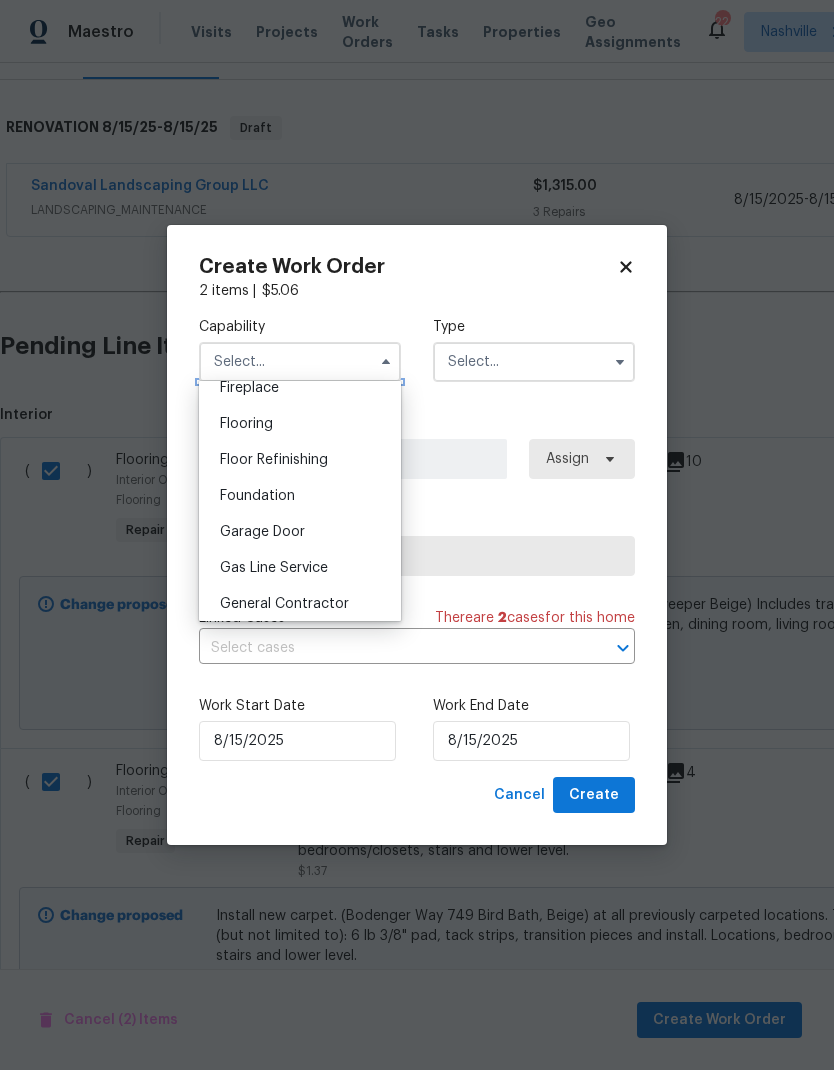 scroll, scrollTop: 709, scrollLeft: 0, axis: vertical 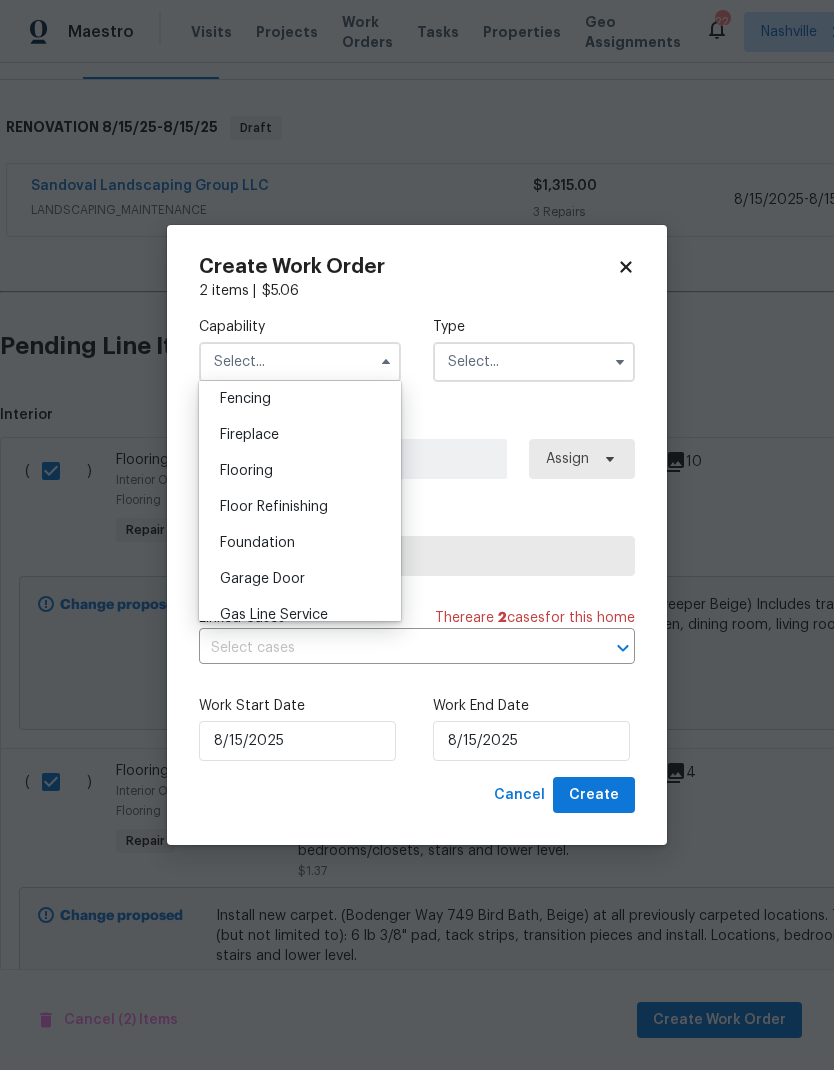 click on "Flooring" at bounding box center [300, 471] 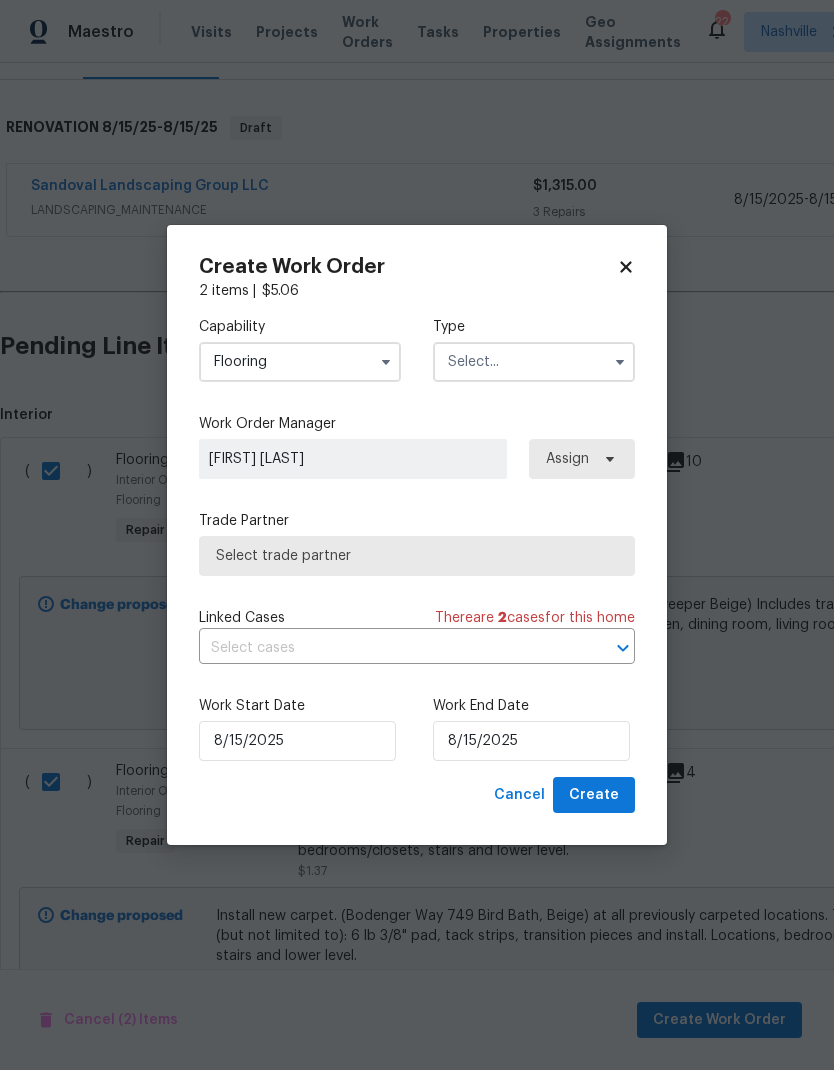 click at bounding box center [534, 362] 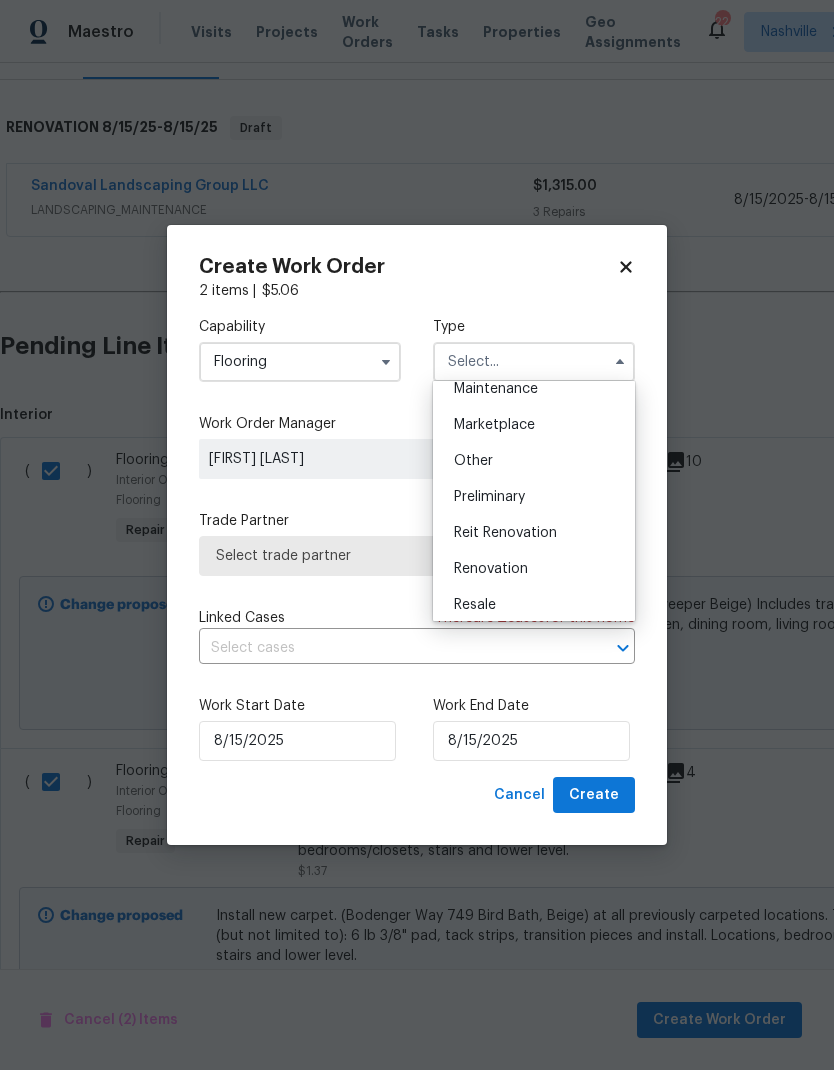 scroll, scrollTop: 409, scrollLeft: 0, axis: vertical 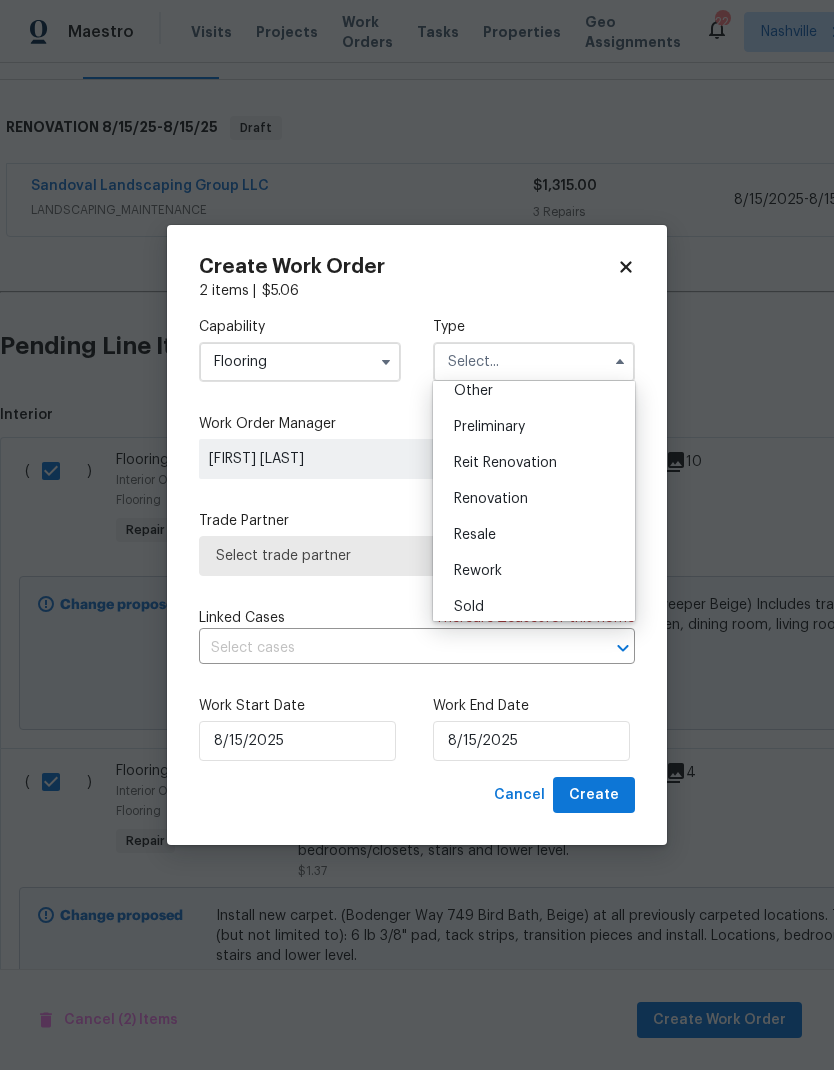 click on "Renovation" at bounding box center (534, 499) 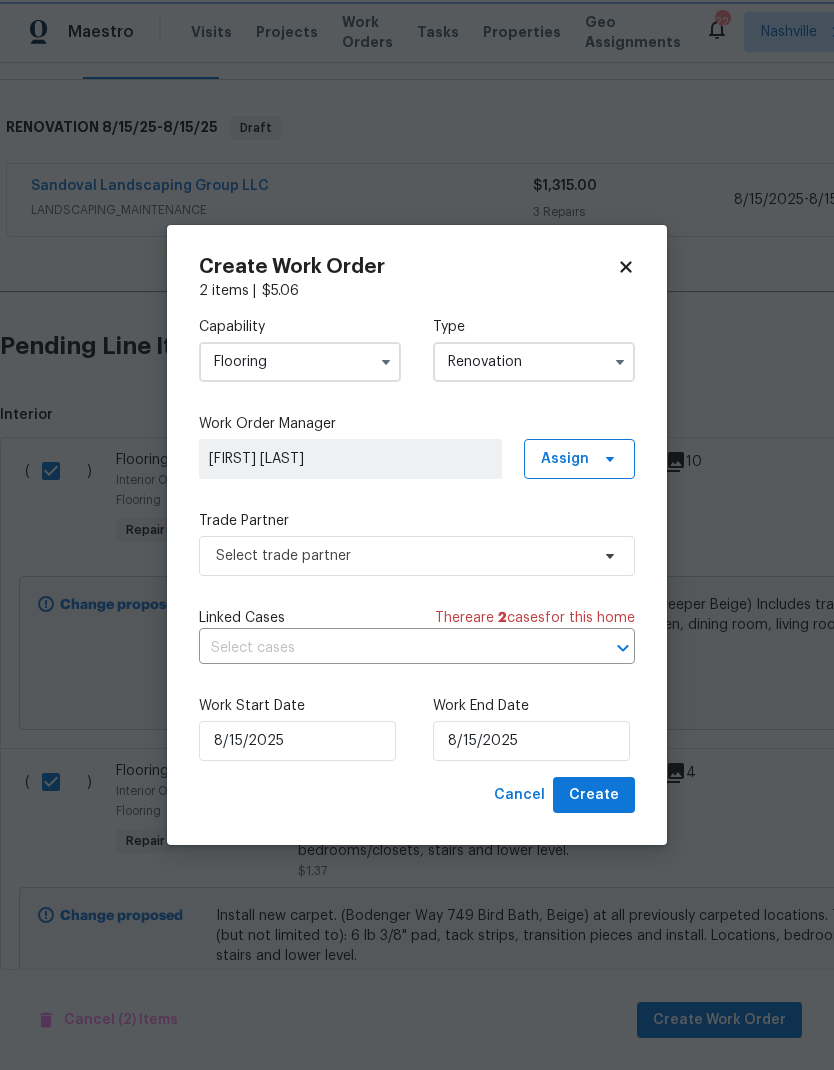 scroll, scrollTop: 0, scrollLeft: 0, axis: both 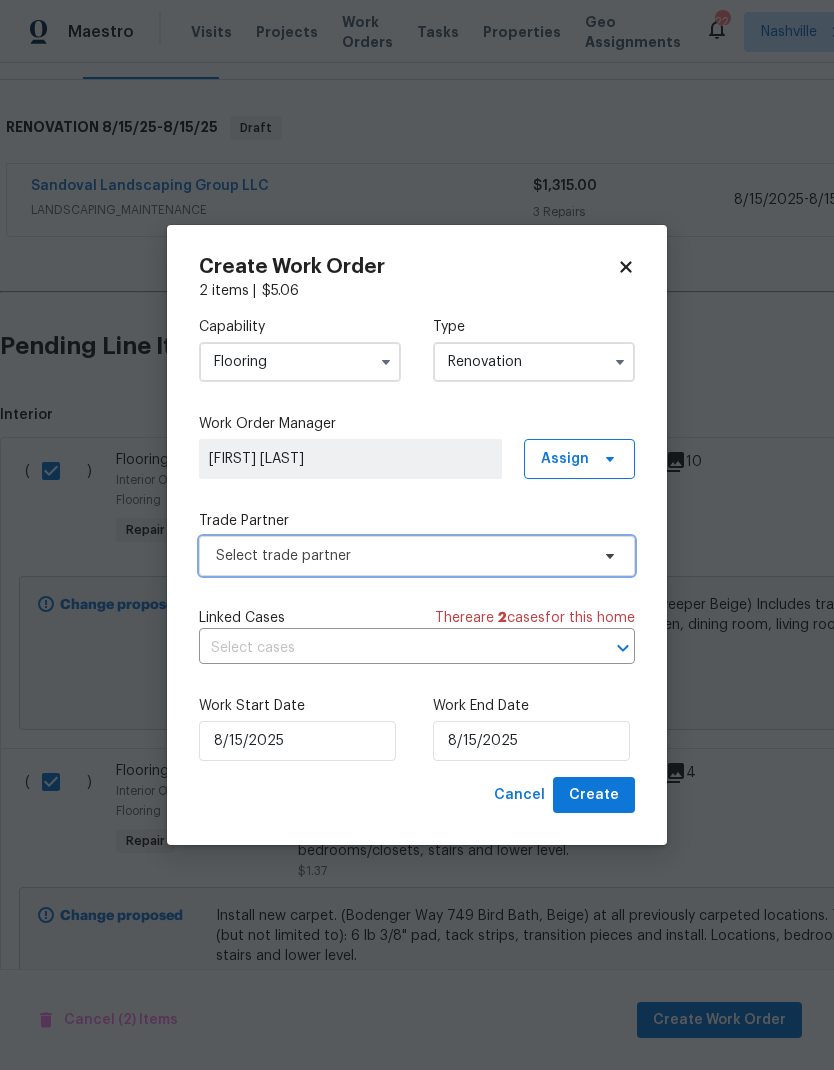 click on "Select trade partner" at bounding box center (402, 556) 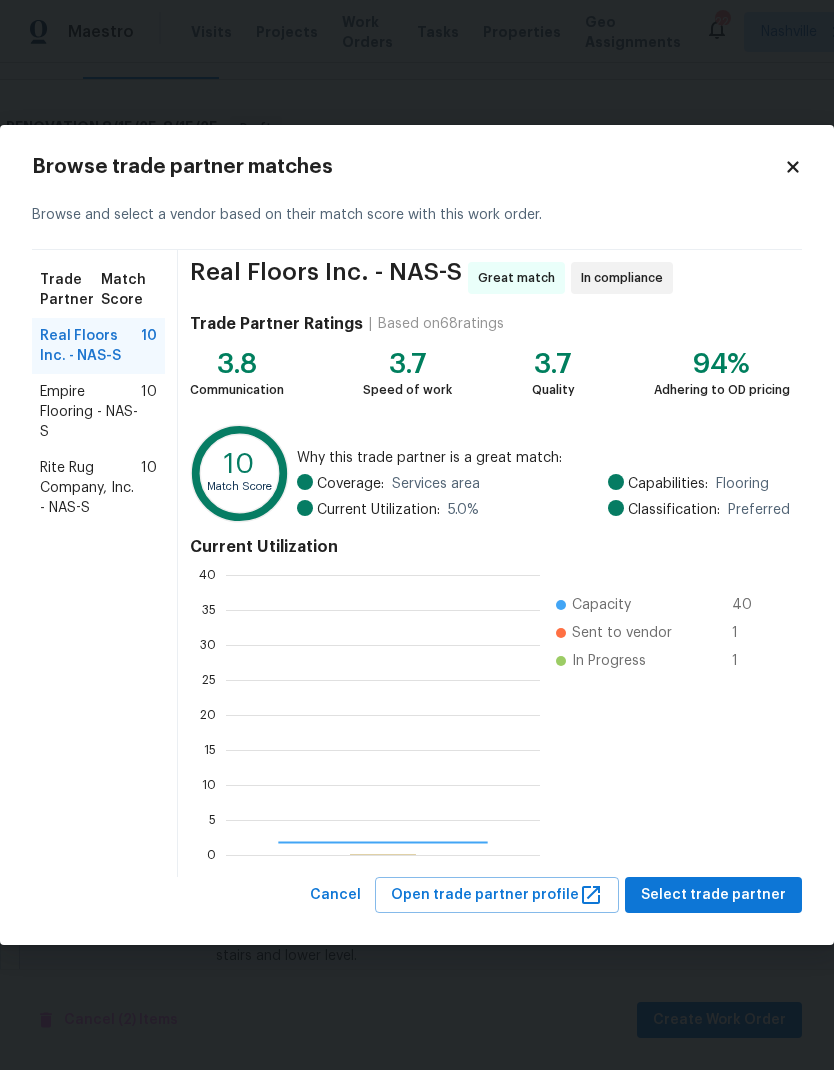 scroll, scrollTop: 2, scrollLeft: 2, axis: both 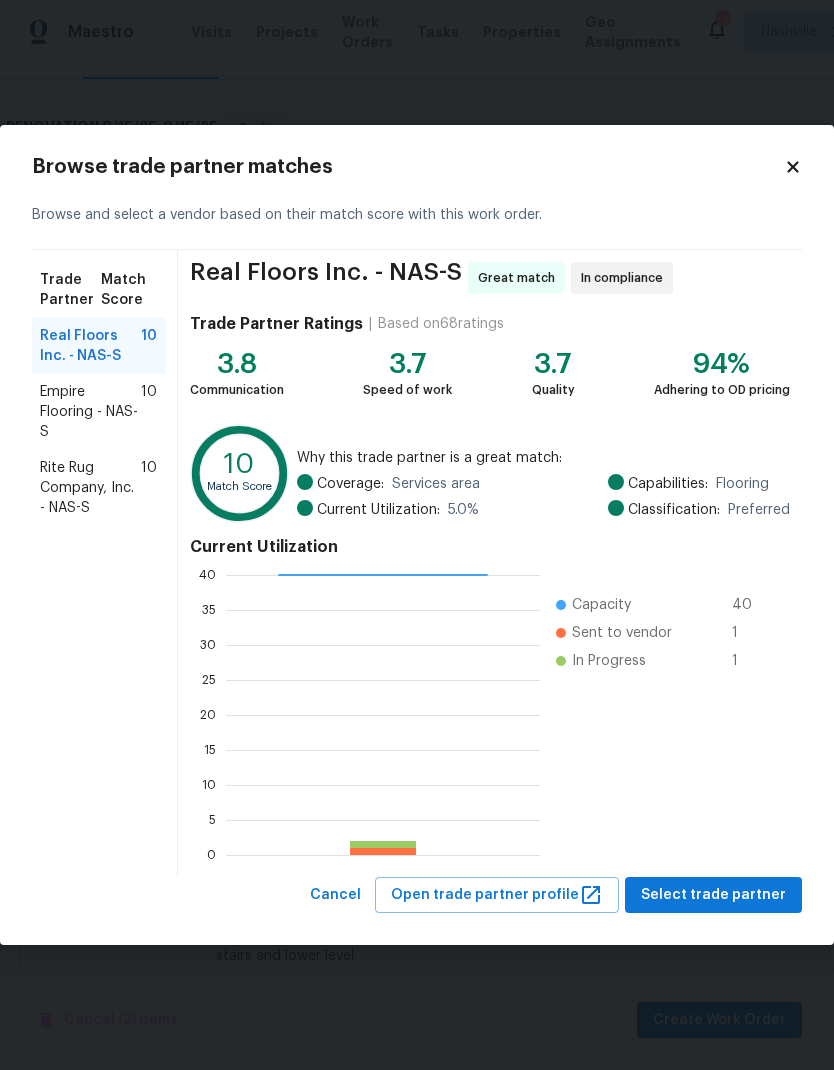 click on "Rite Rug Company, Inc. - NAS-S" at bounding box center (90, 488) 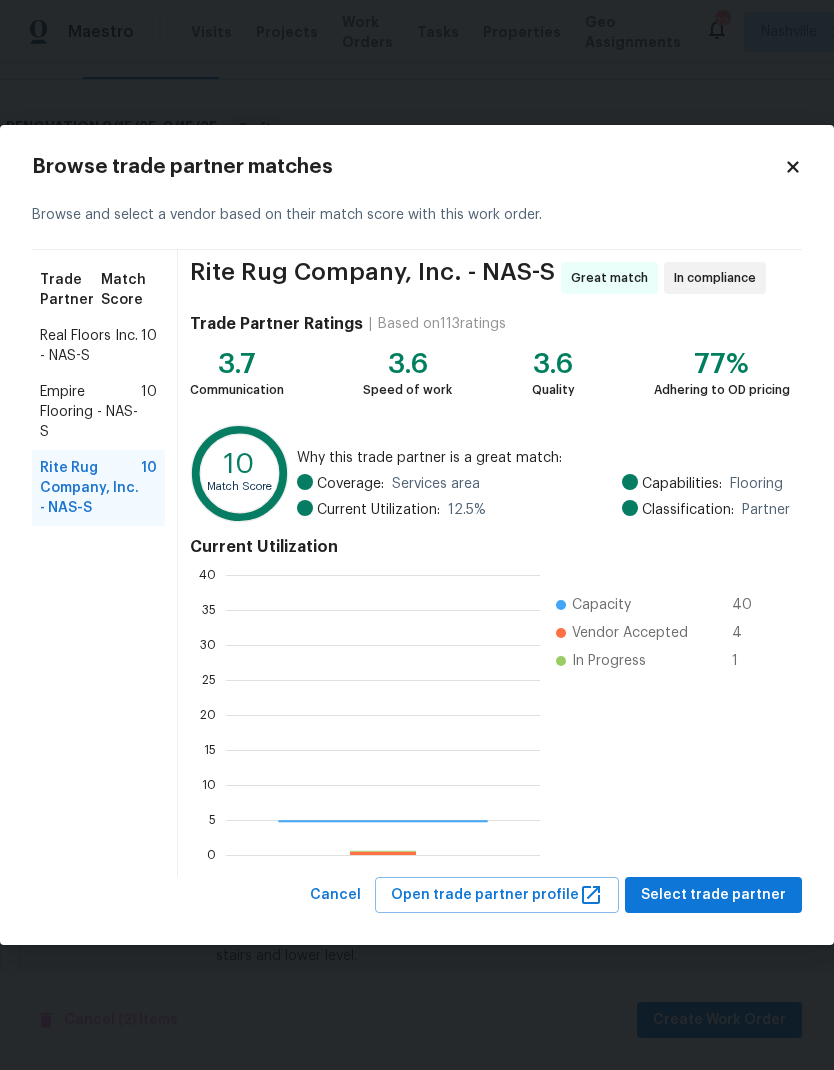 scroll, scrollTop: 2, scrollLeft: 2, axis: both 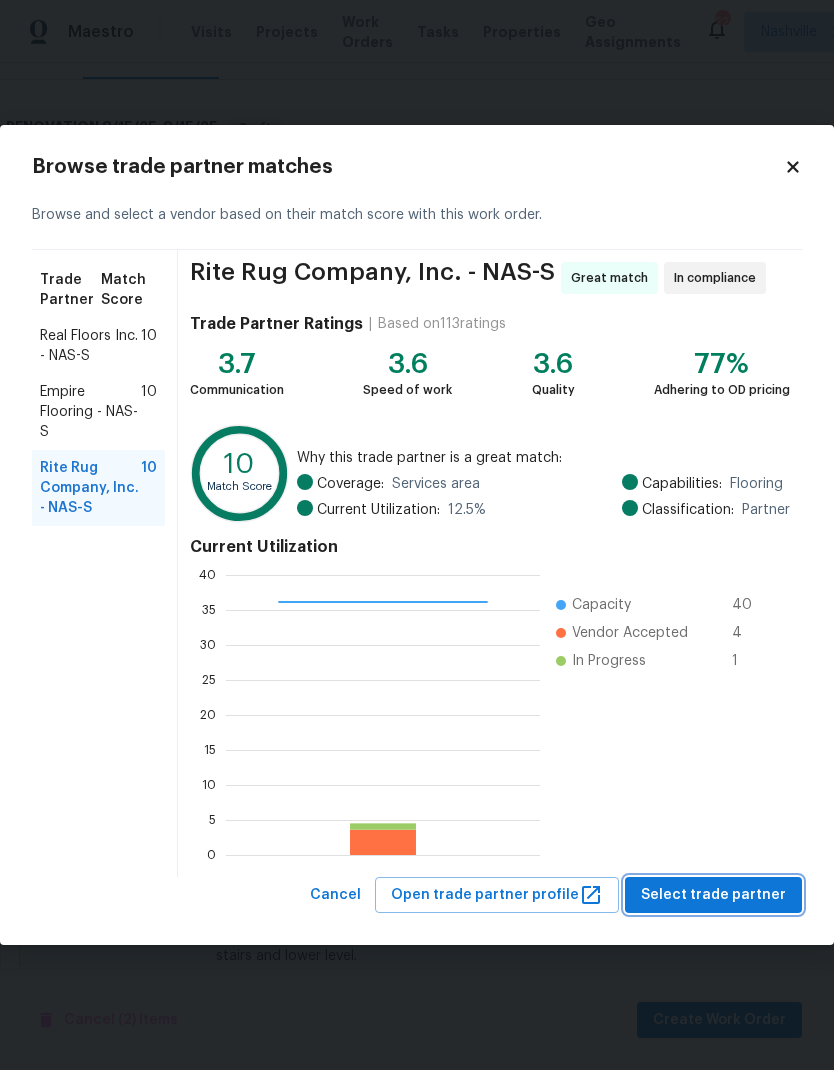 click on "Select trade partner" at bounding box center (713, 895) 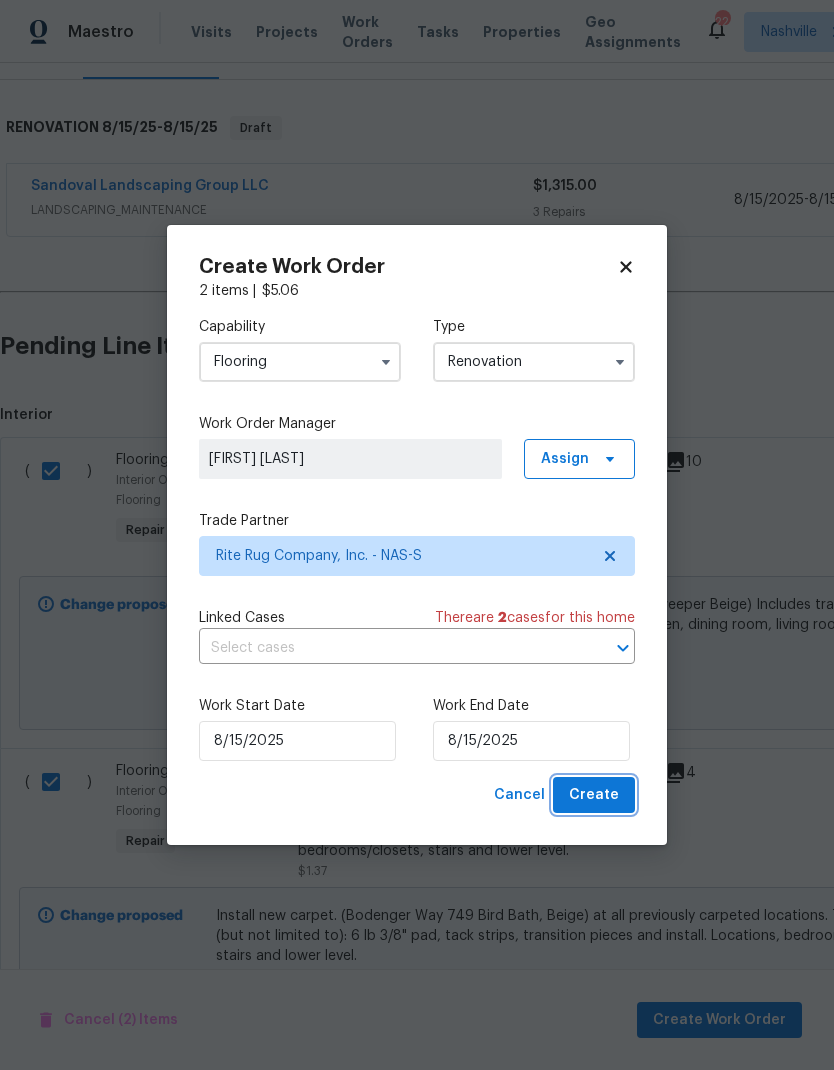 click on "Create" at bounding box center [594, 795] 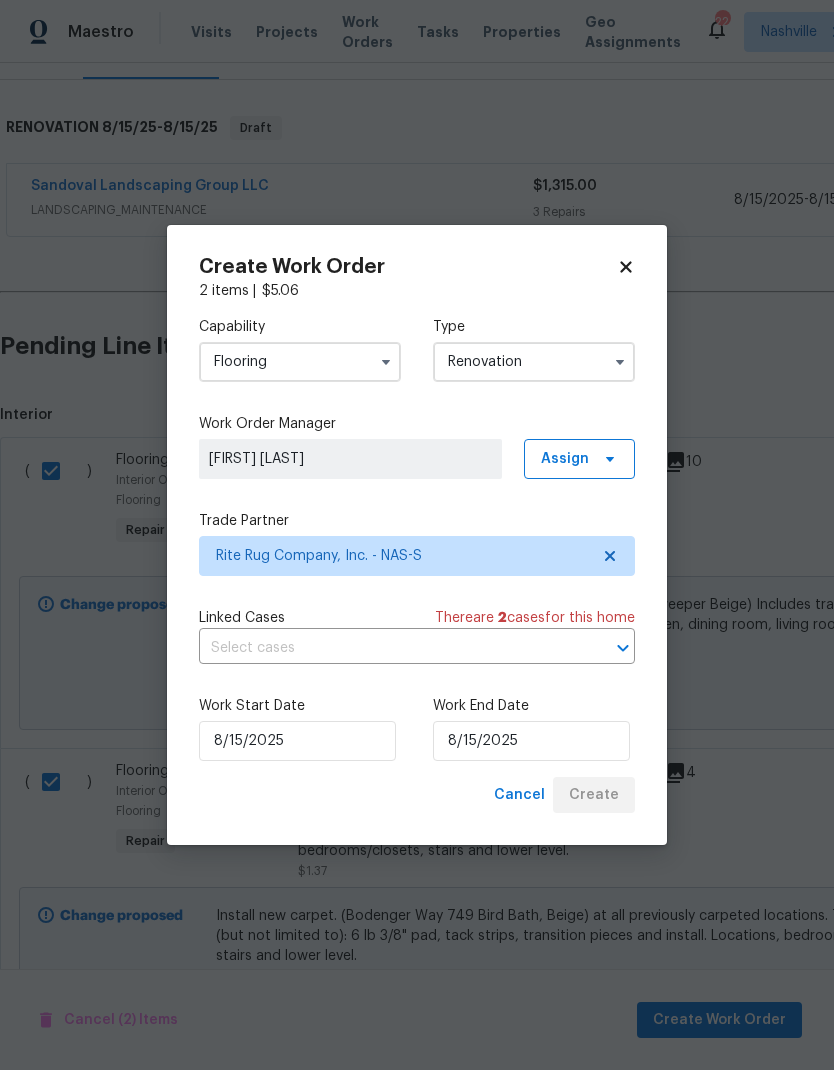 scroll, scrollTop: 0, scrollLeft: 0, axis: both 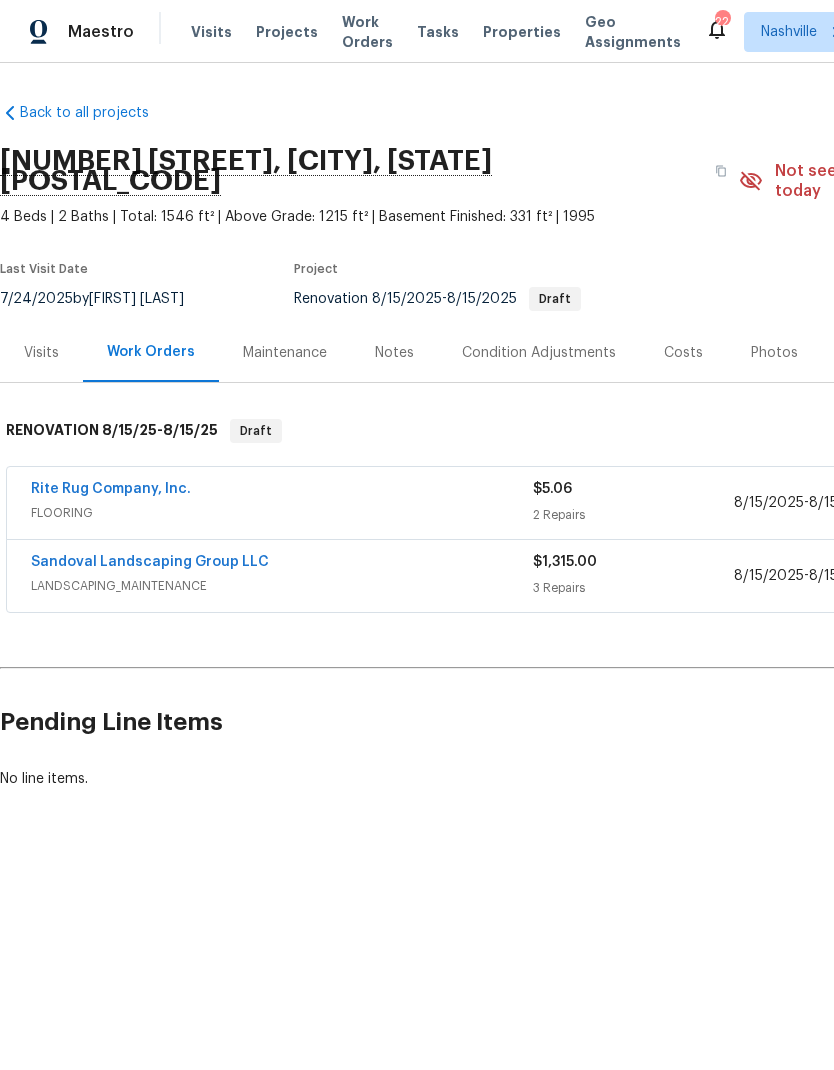 click on "Costs" at bounding box center [683, 353] 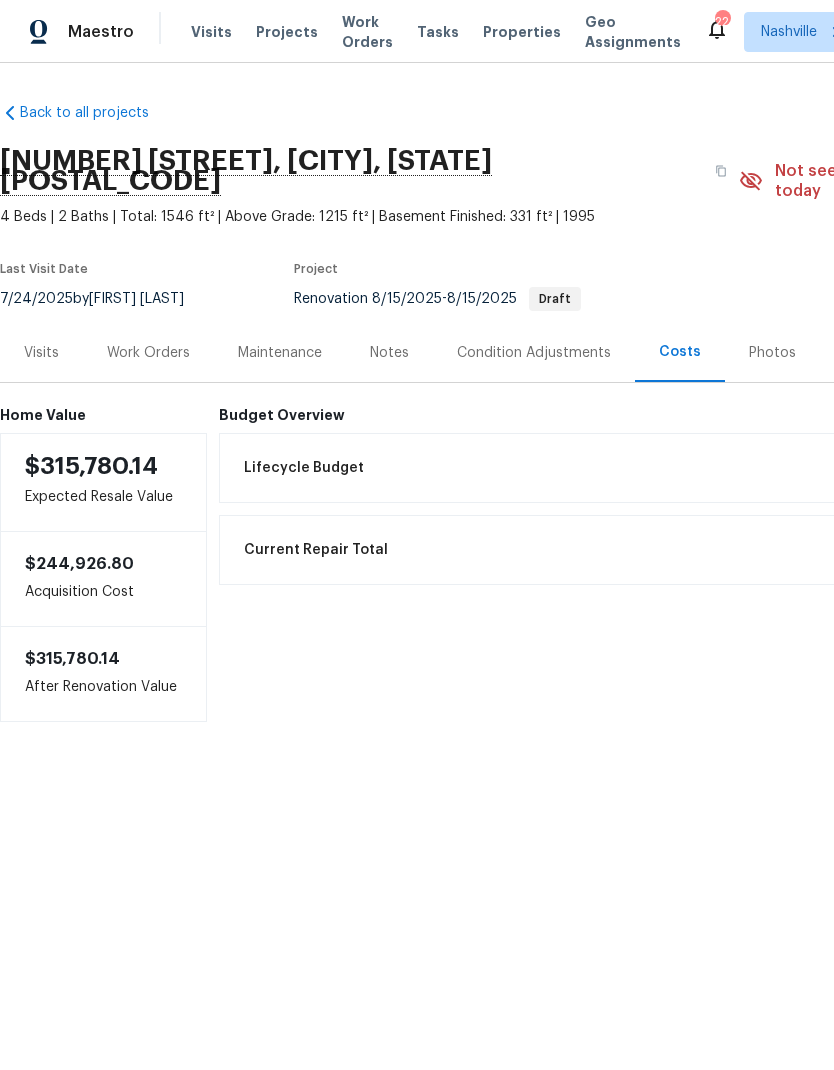 scroll, scrollTop: 0, scrollLeft: 0, axis: both 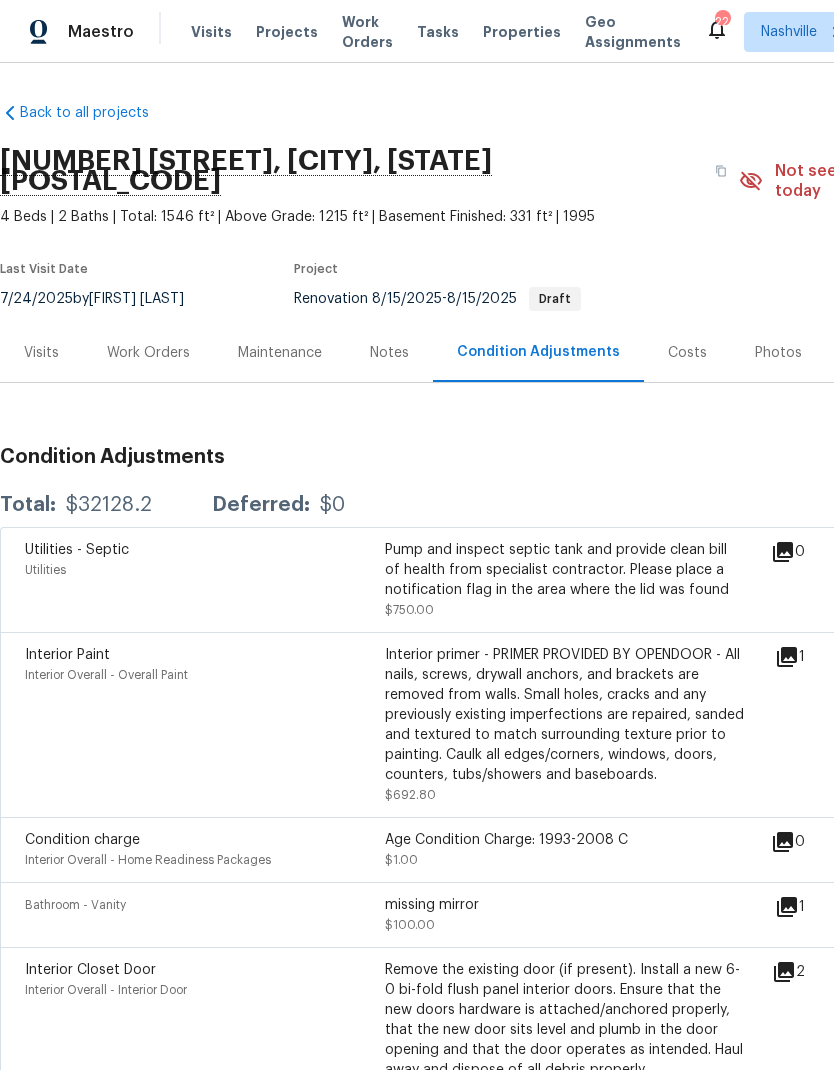 click on "Costs" at bounding box center [687, 353] 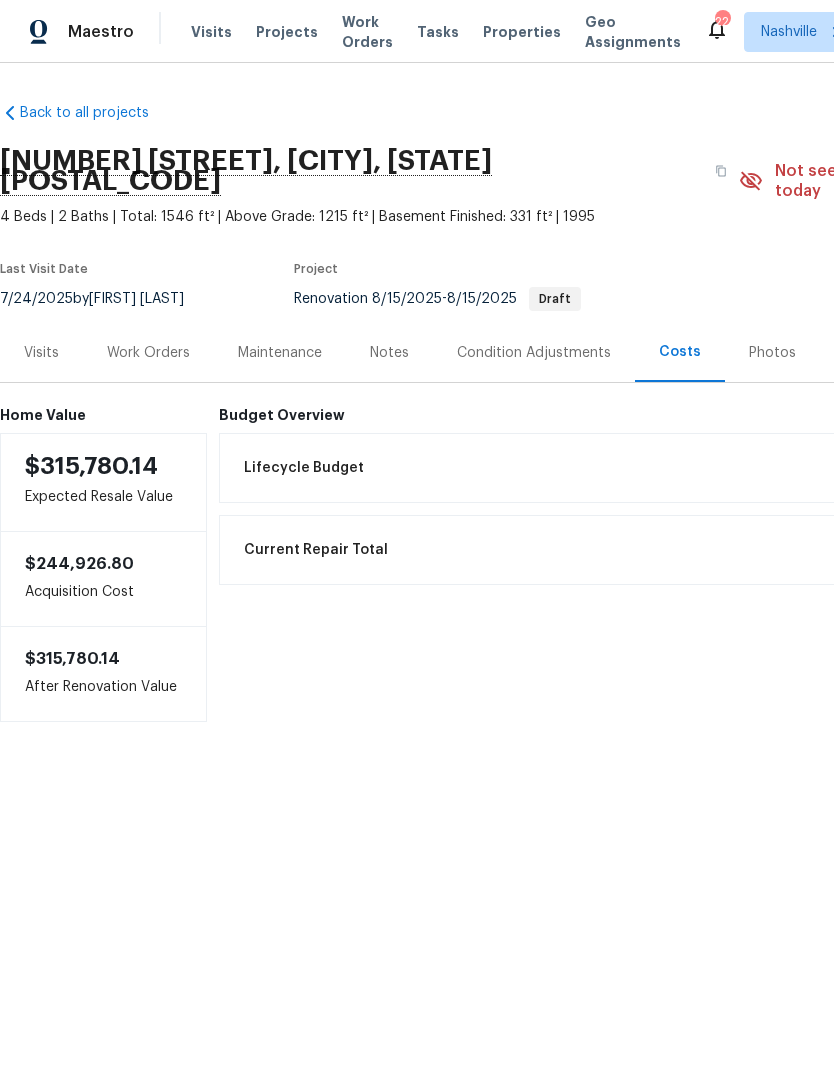 click on "Condition Adjustments" at bounding box center (534, 352) 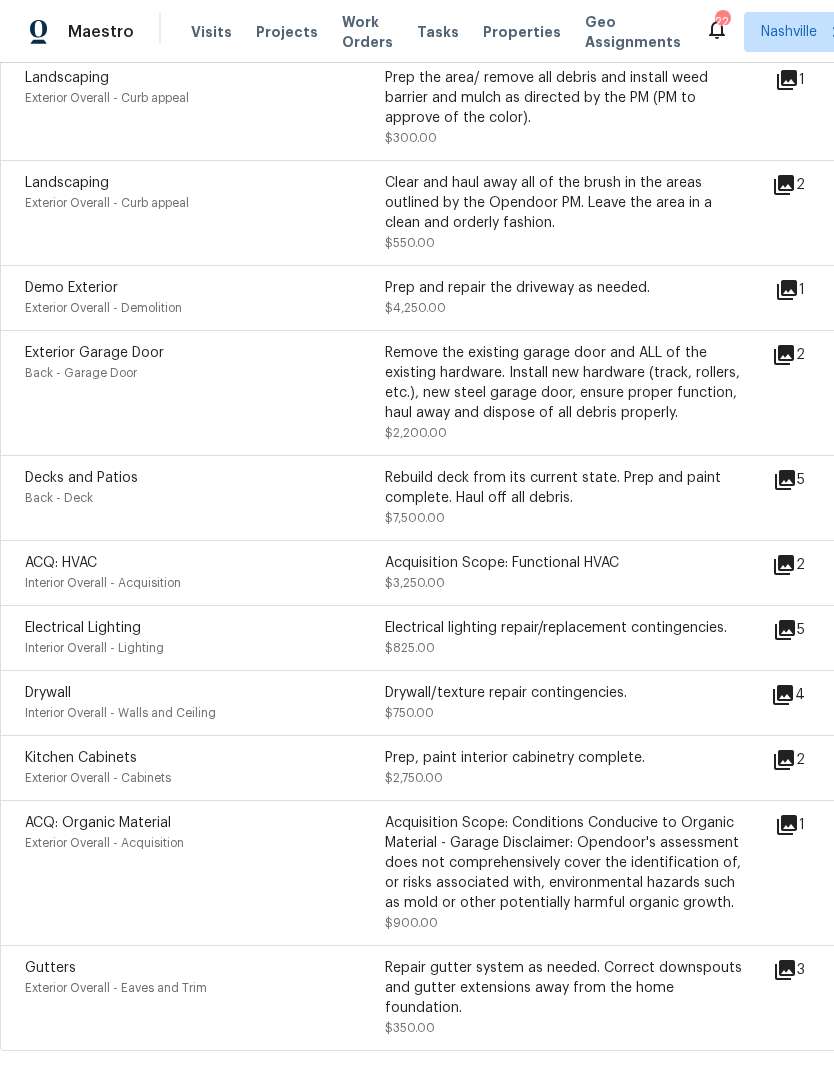scroll, scrollTop: 1206, scrollLeft: 0, axis: vertical 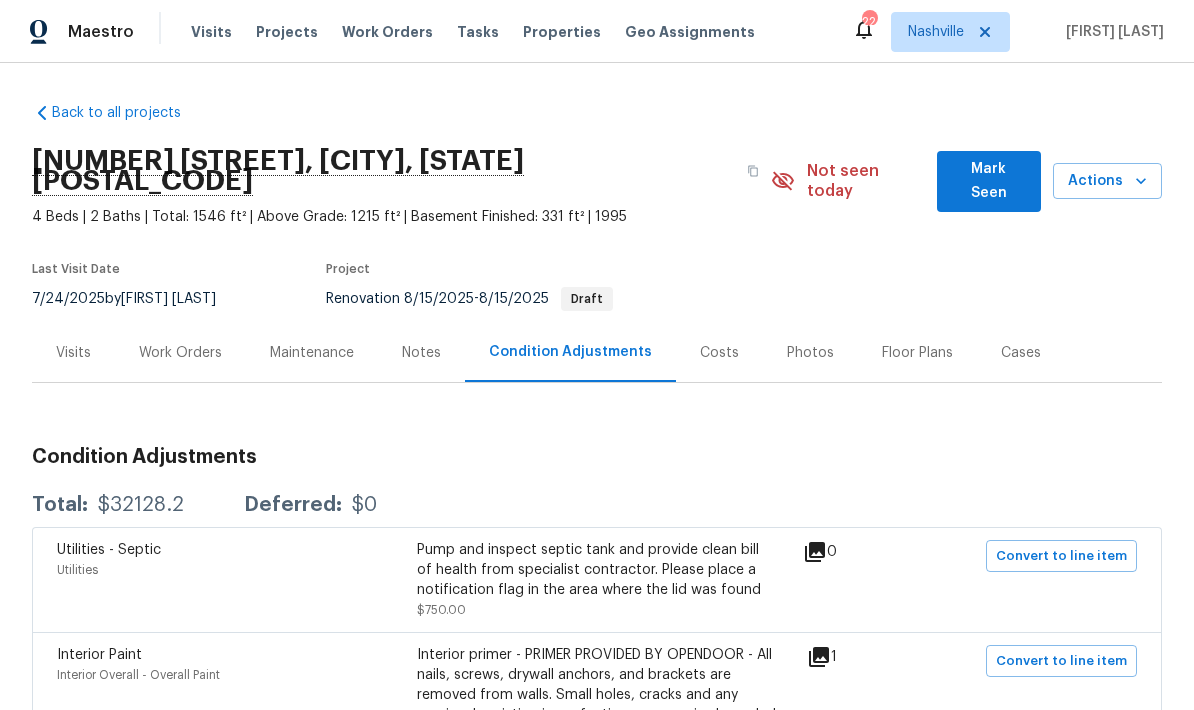 click on "Work Orders" at bounding box center (180, 353) 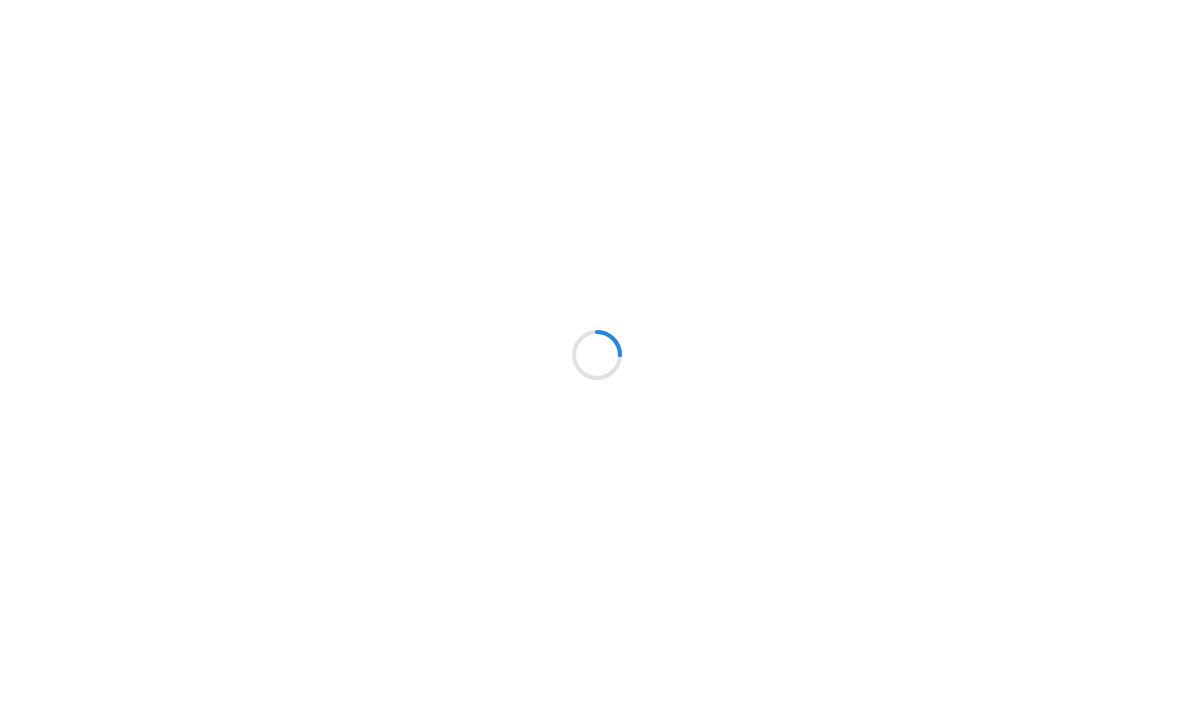 scroll, scrollTop: 0, scrollLeft: 0, axis: both 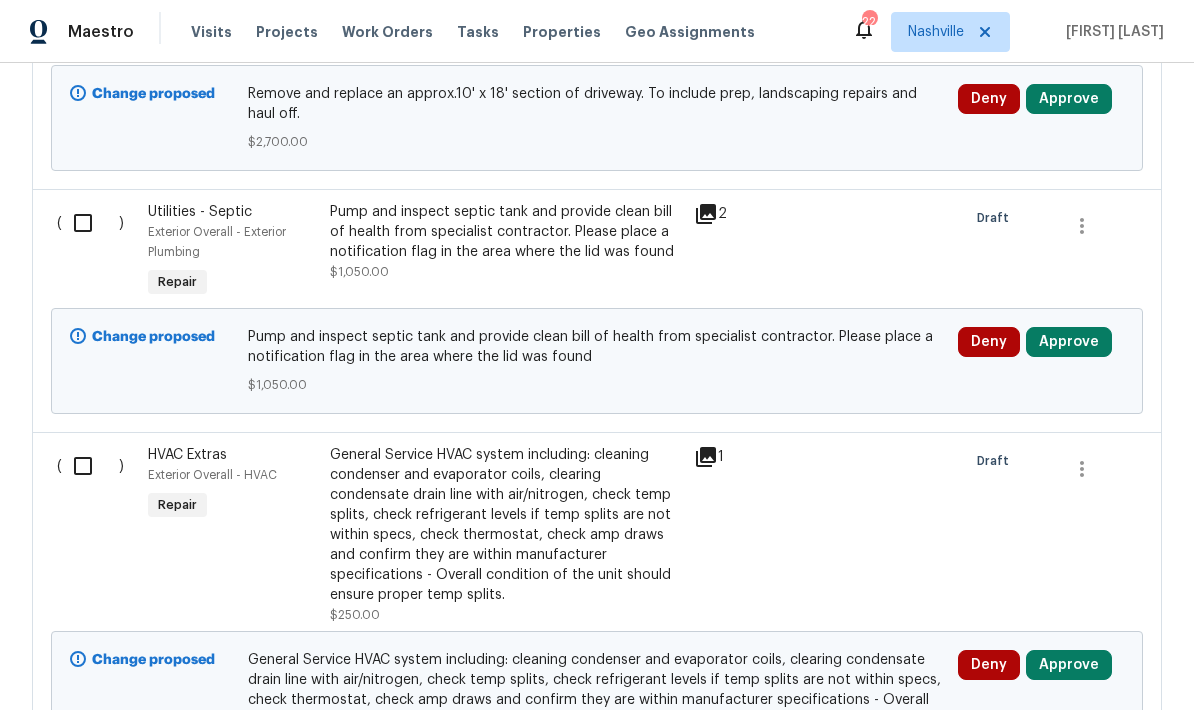 click at bounding box center (90, 466) 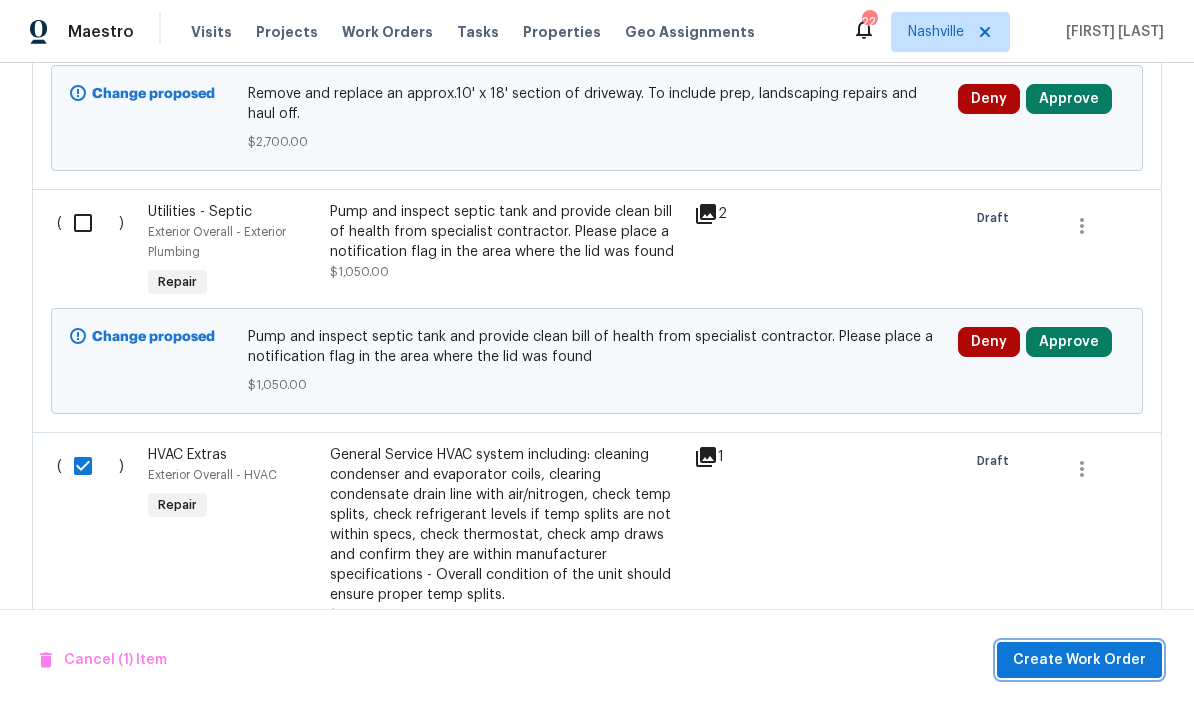 click on "Create Work Order" at bounding box center (1079, 660) 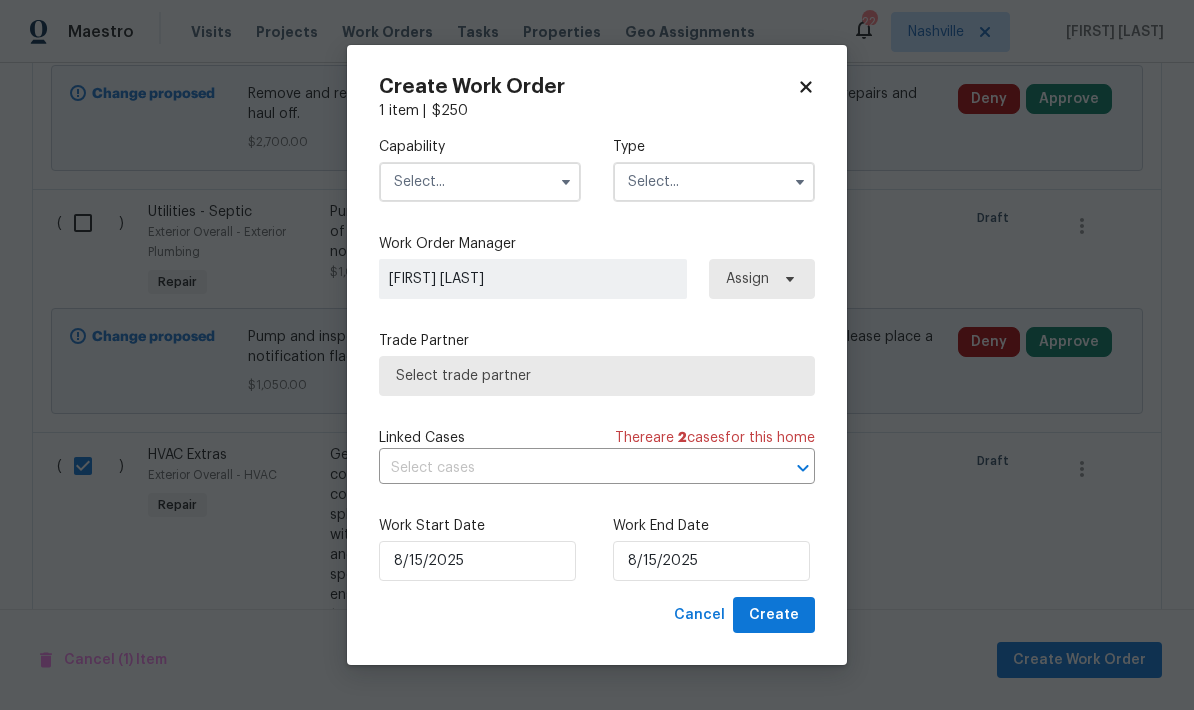 click at bounding box center [480, 182] 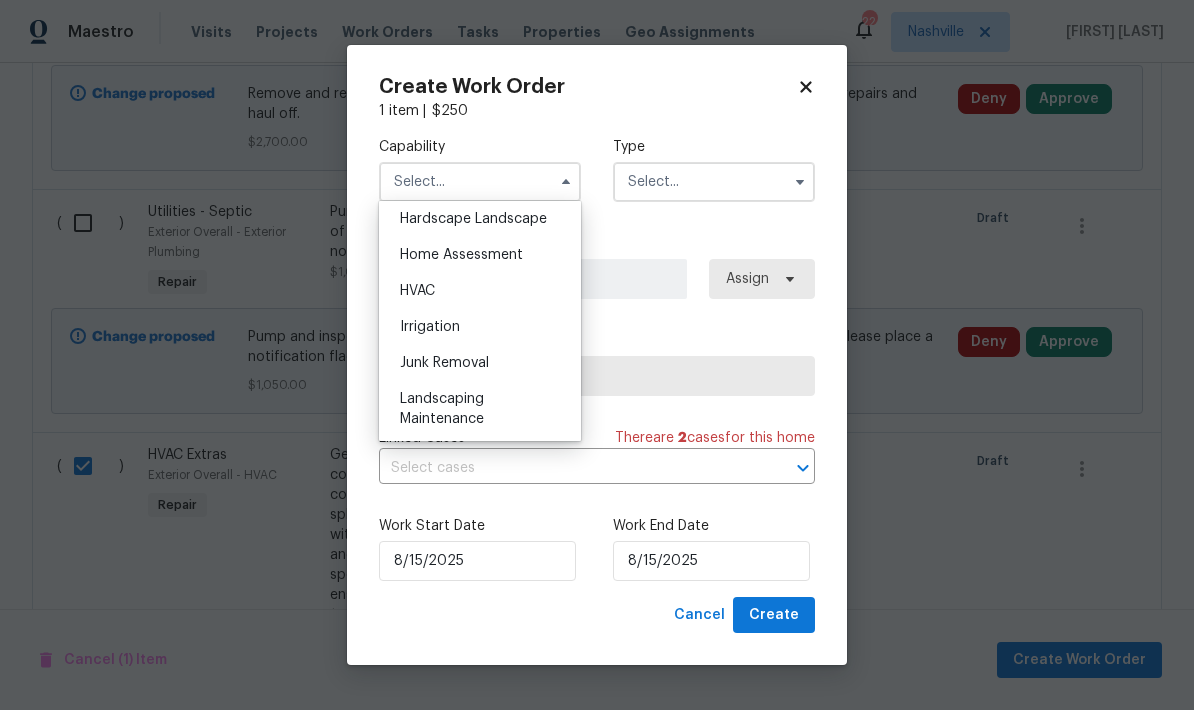 scroll, scrollTop: 1138, scrollLeft: 0, axis: vertical 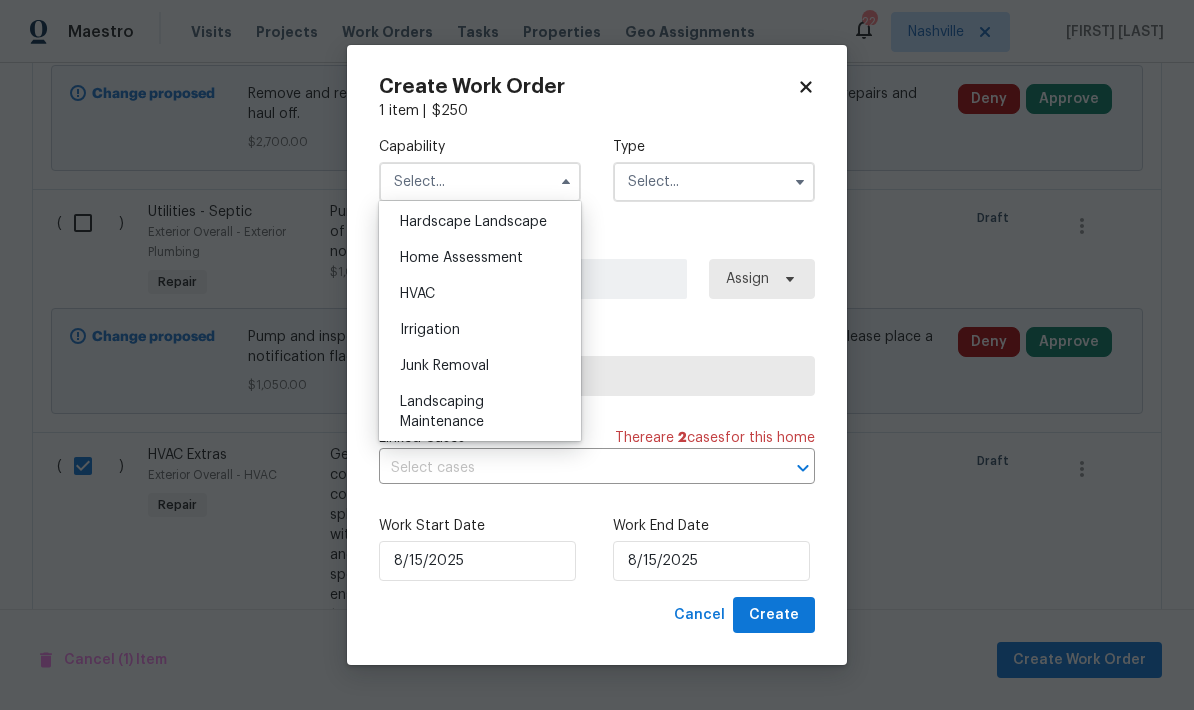 click on "HVAC" at bounding box center [480, 294] 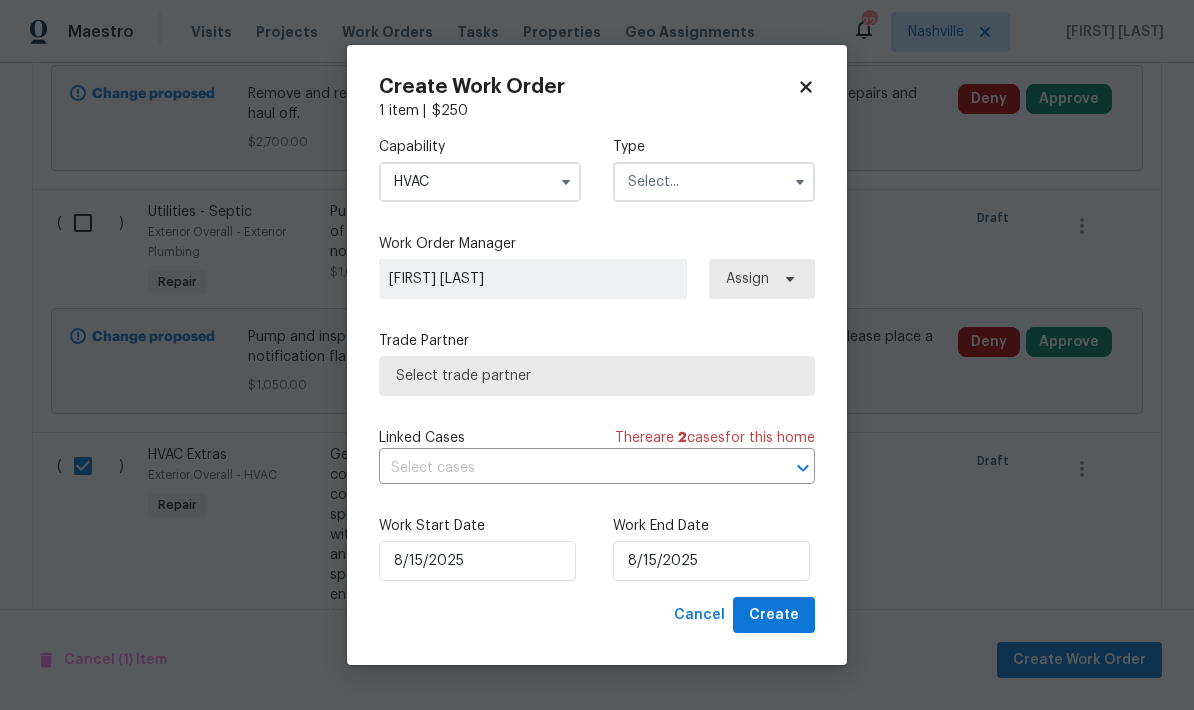 click at bounding box center (714, 182) 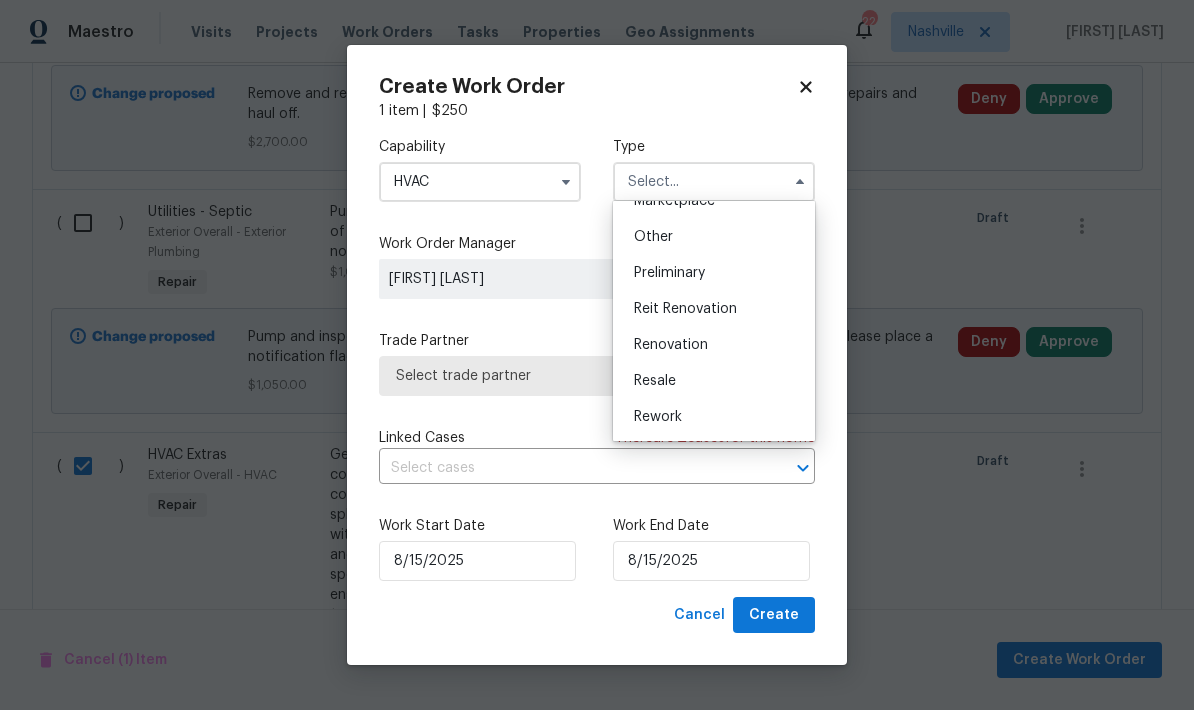 scroll, scrollTop: 381, scrollLeft: 0, axis: vertical 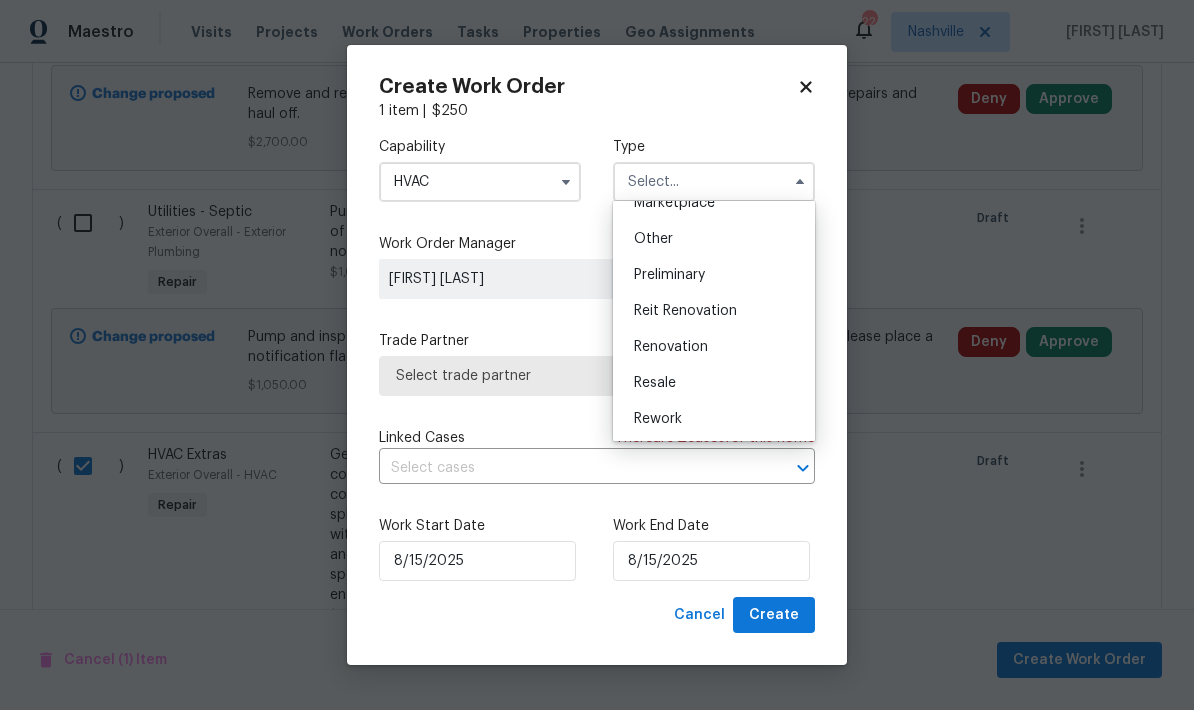 click on "Renovation" at bounding box center (714, 347) 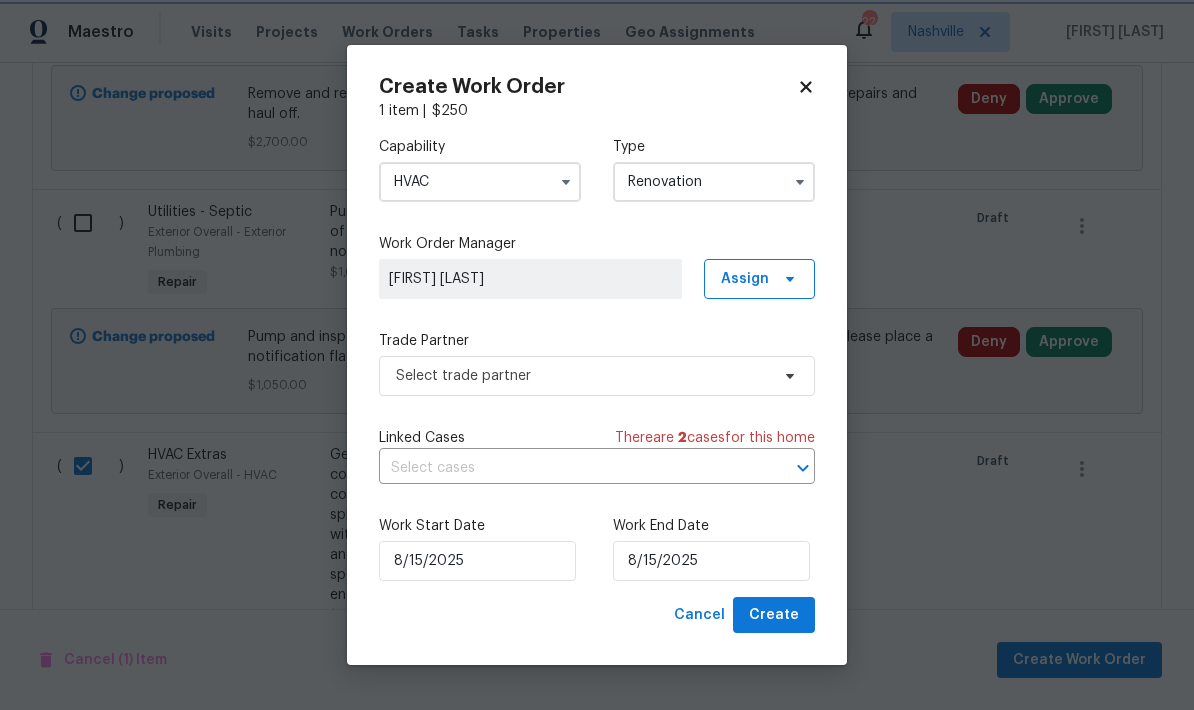 type on "Renovation" 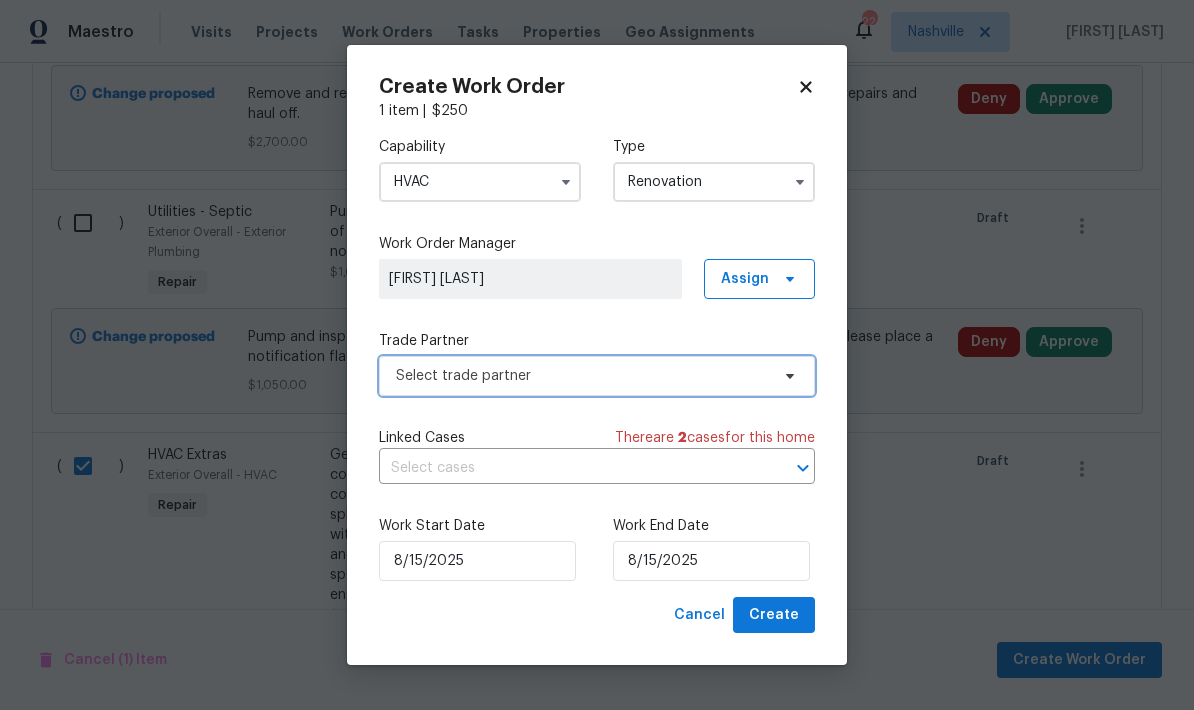 click on "Select trade partner" at bounding box center [582, 376] 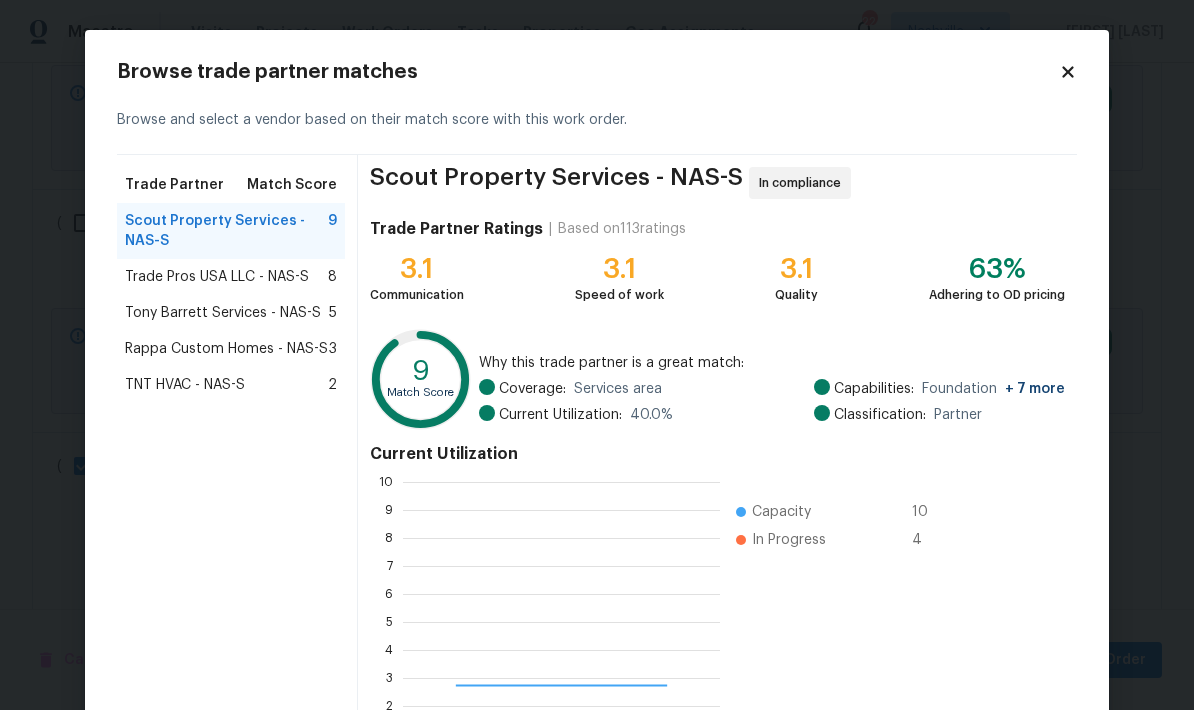scroll, scrollTop: 2, scrollLeft: 2, axis: both 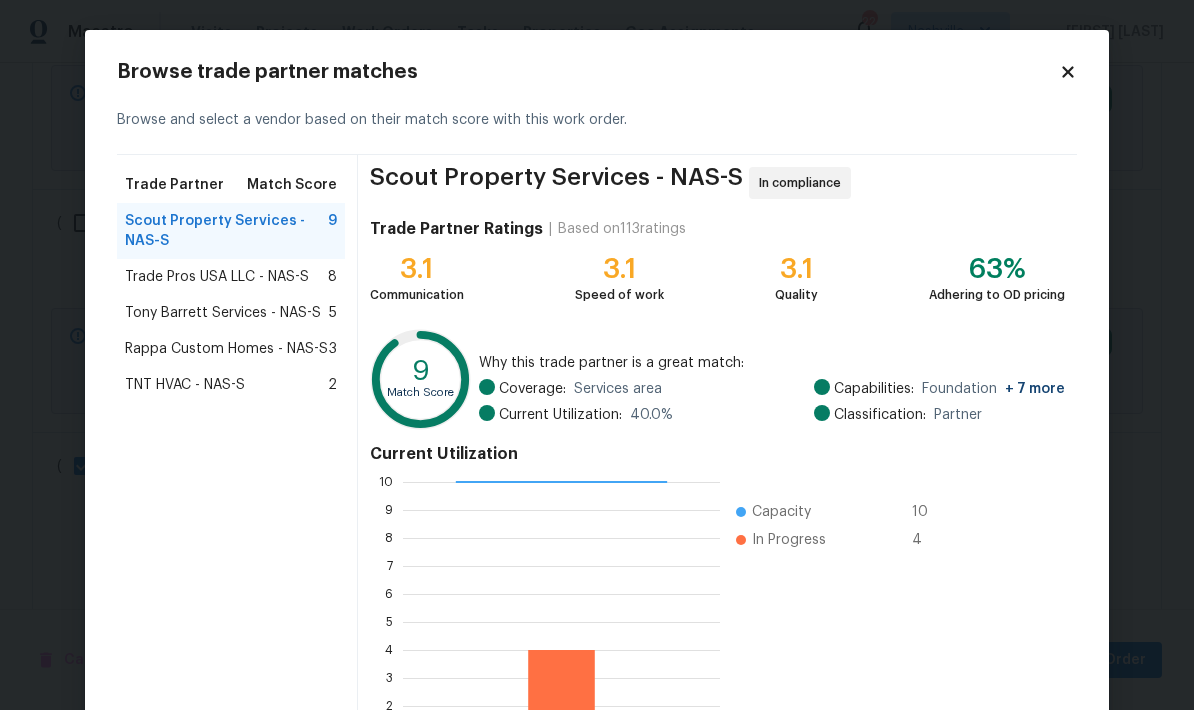 click on "TNT HVAC - NAS-S 2" at bounding box center (231, 385) 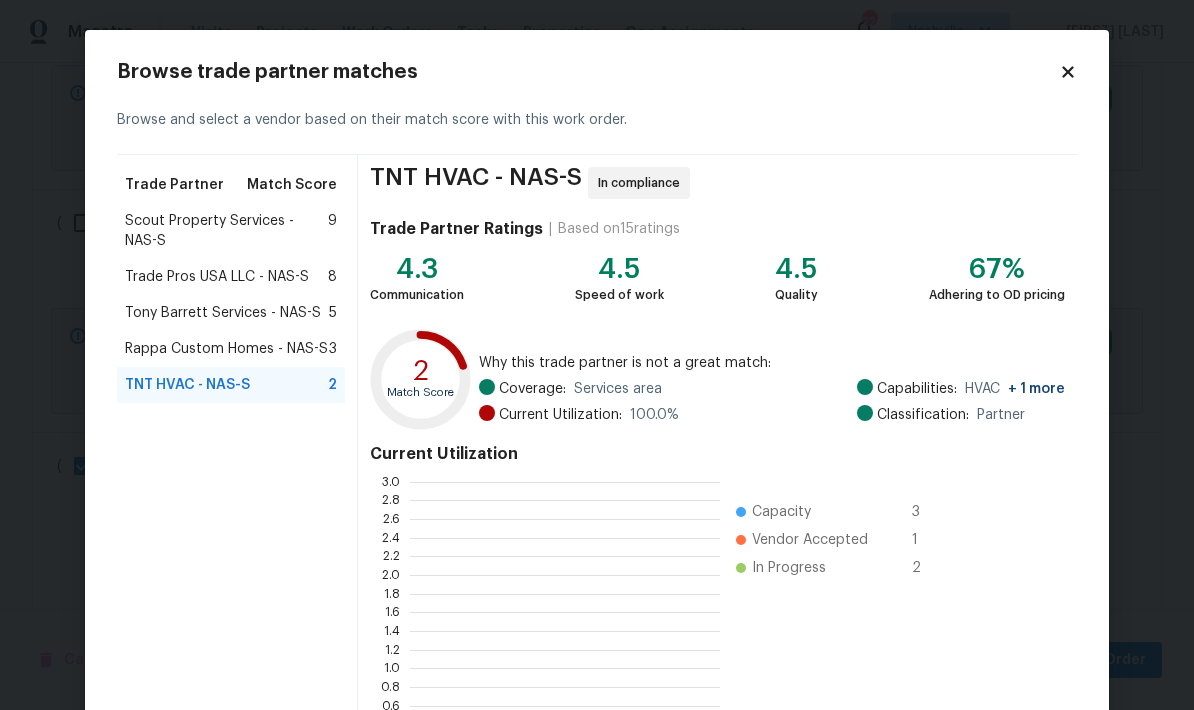 scroll, scrollTop: 2, scrollLeft: 2, axis: both 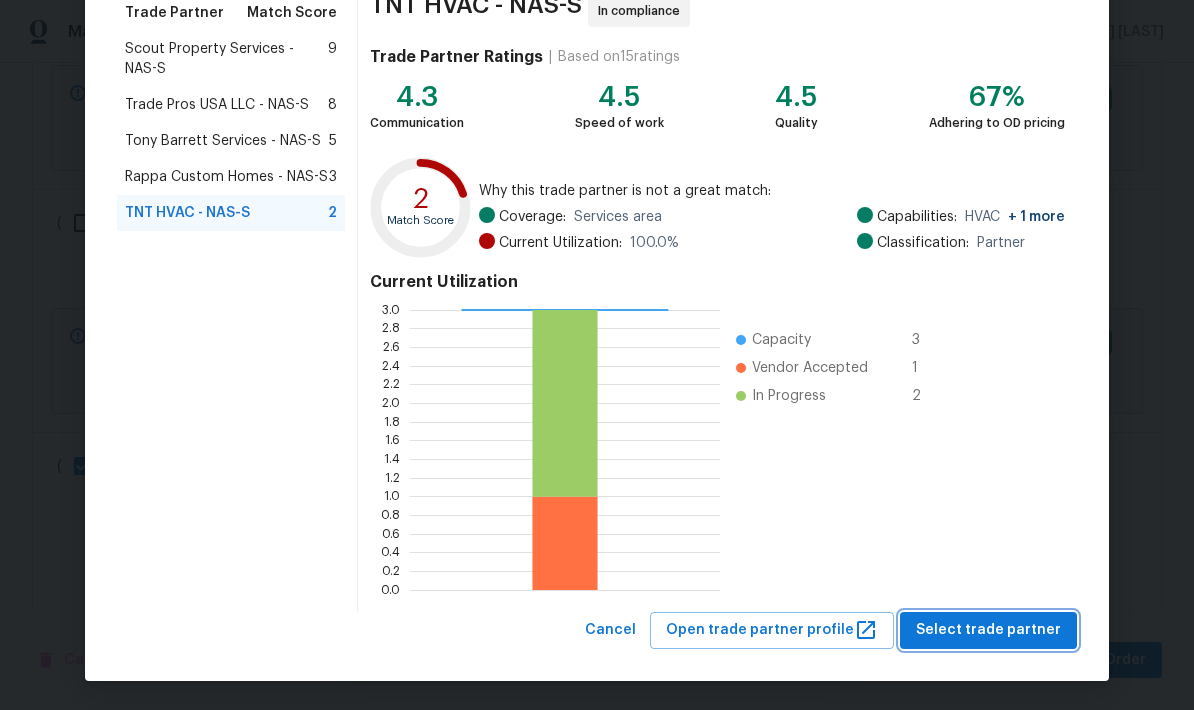 click on "Select trade partner" at bounding box center (988, 630) 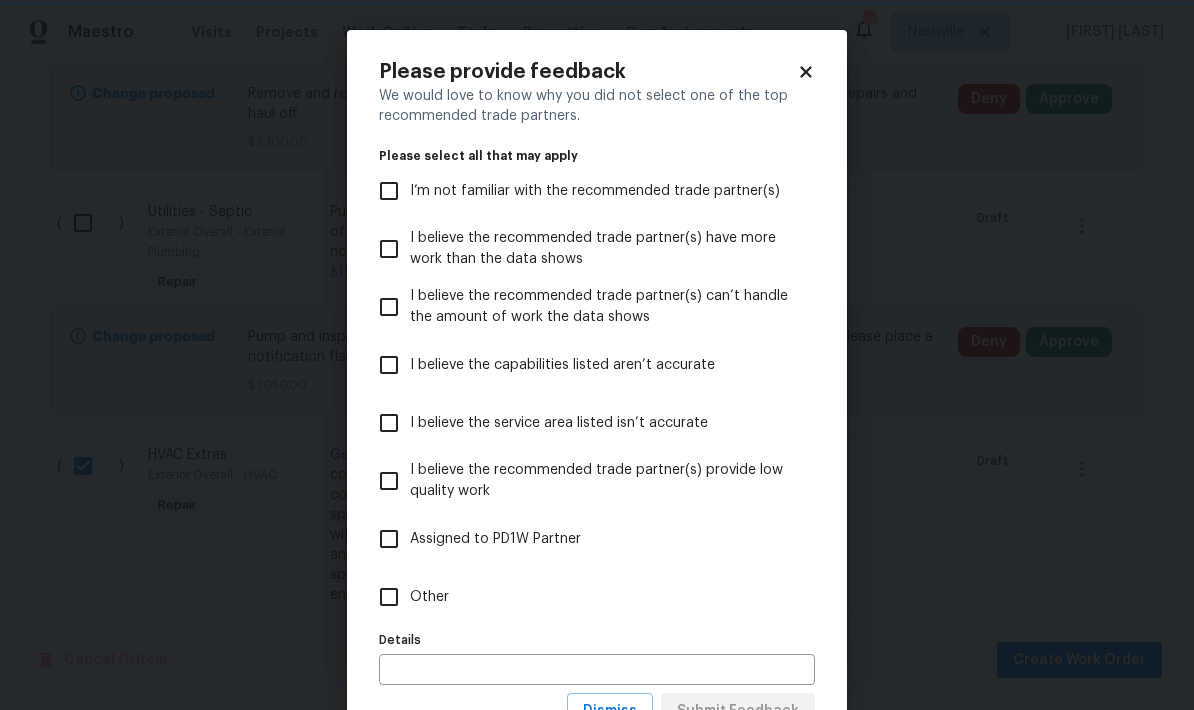 scroll, scrollTop: 0, scrollLeft: 0, axis: both 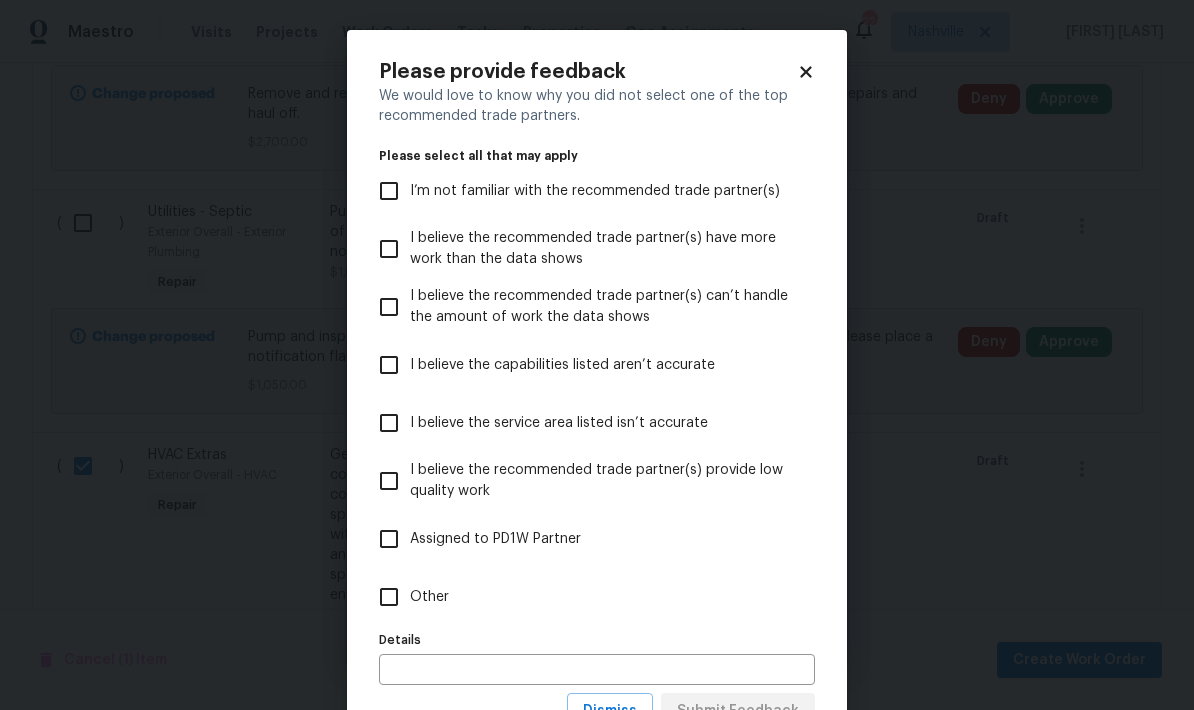click on "Other" at bounding box center (389, 597) 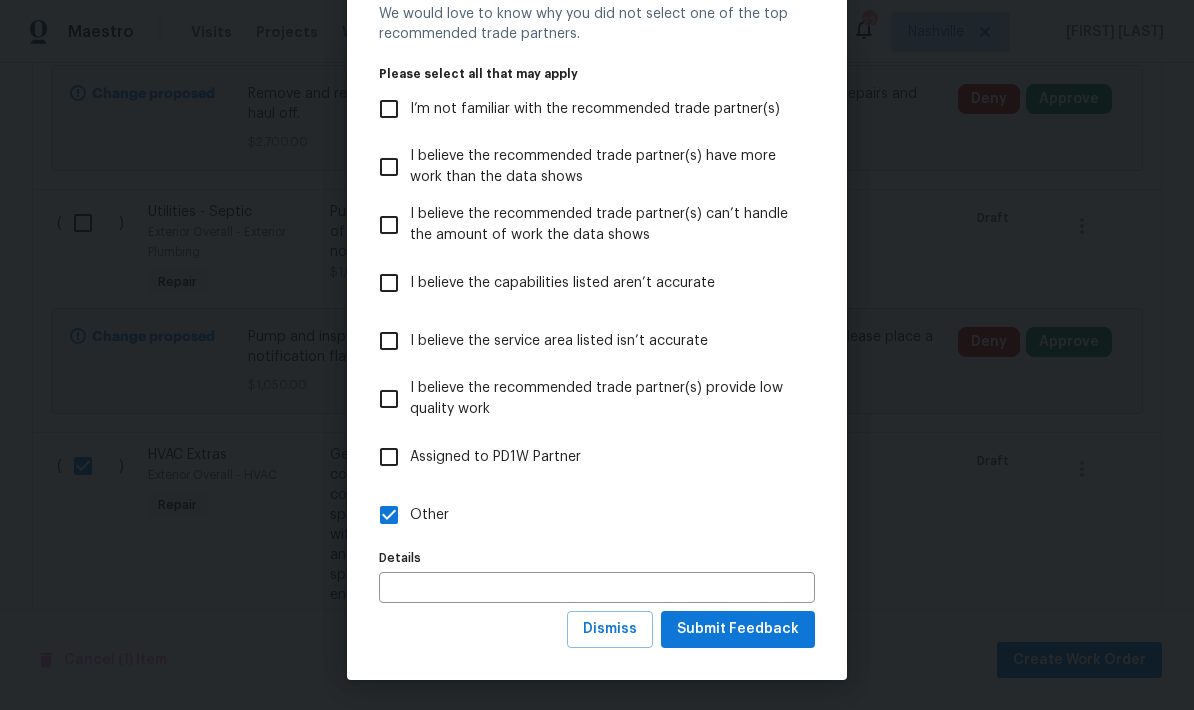 scroll, scrollTop: 83, scrollLeft: 0, axis: vertical 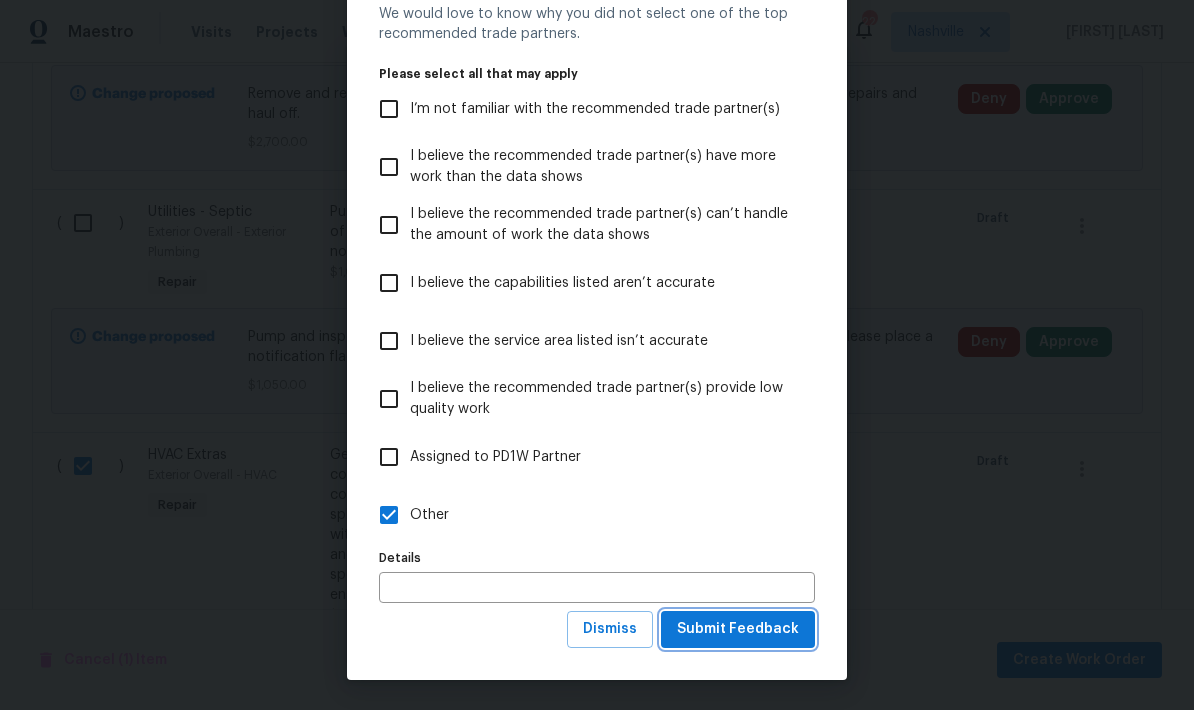 click on "Submit Feedback" at bounding box center [738, 629] 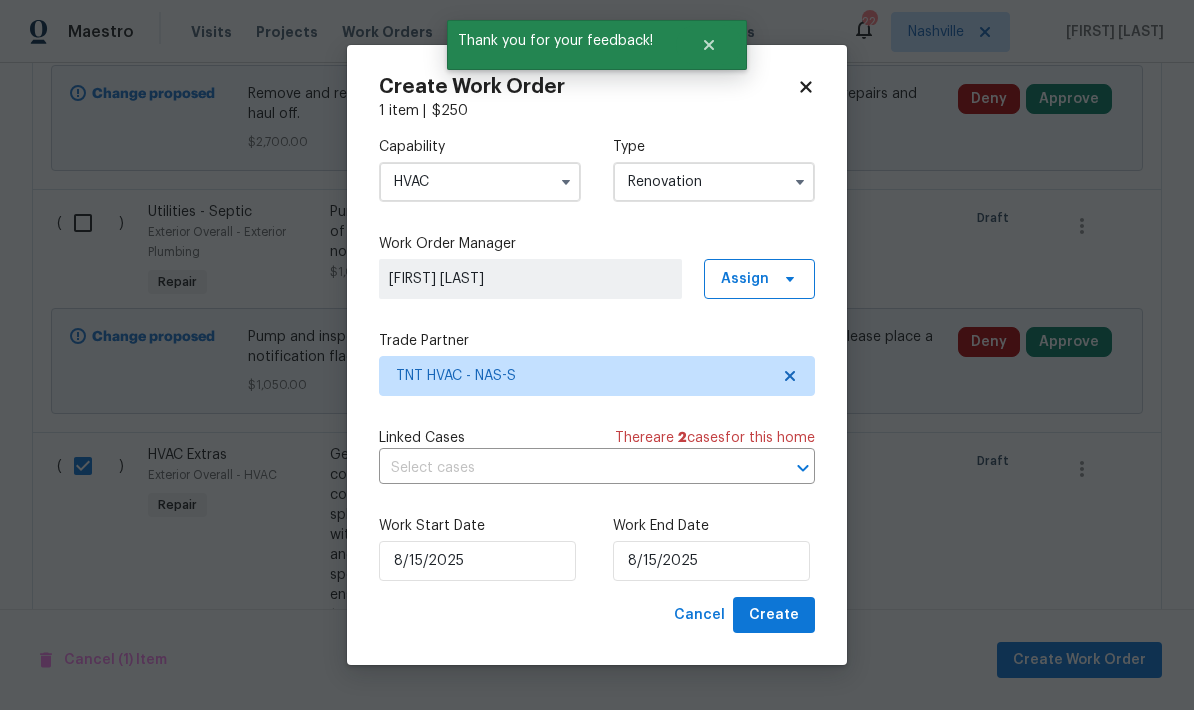 scroll, scrollTop: 0, scrollLeft: 0, axis: both 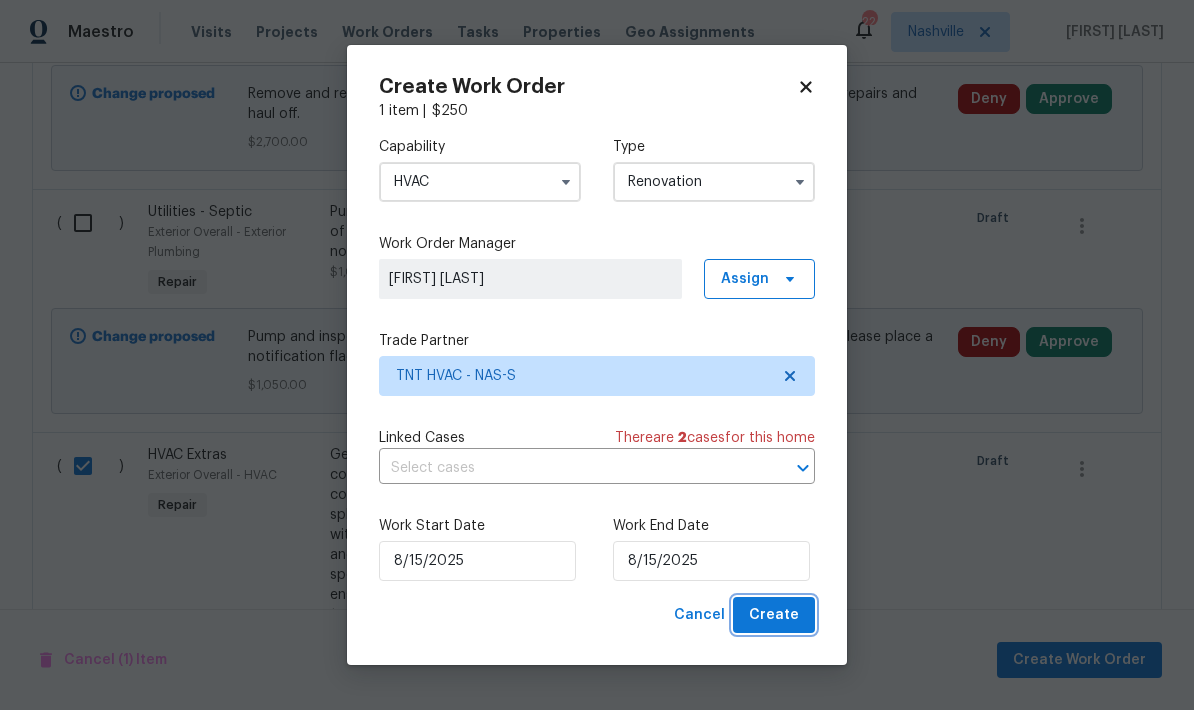 click on "Create" at bounding box center [774, 615] 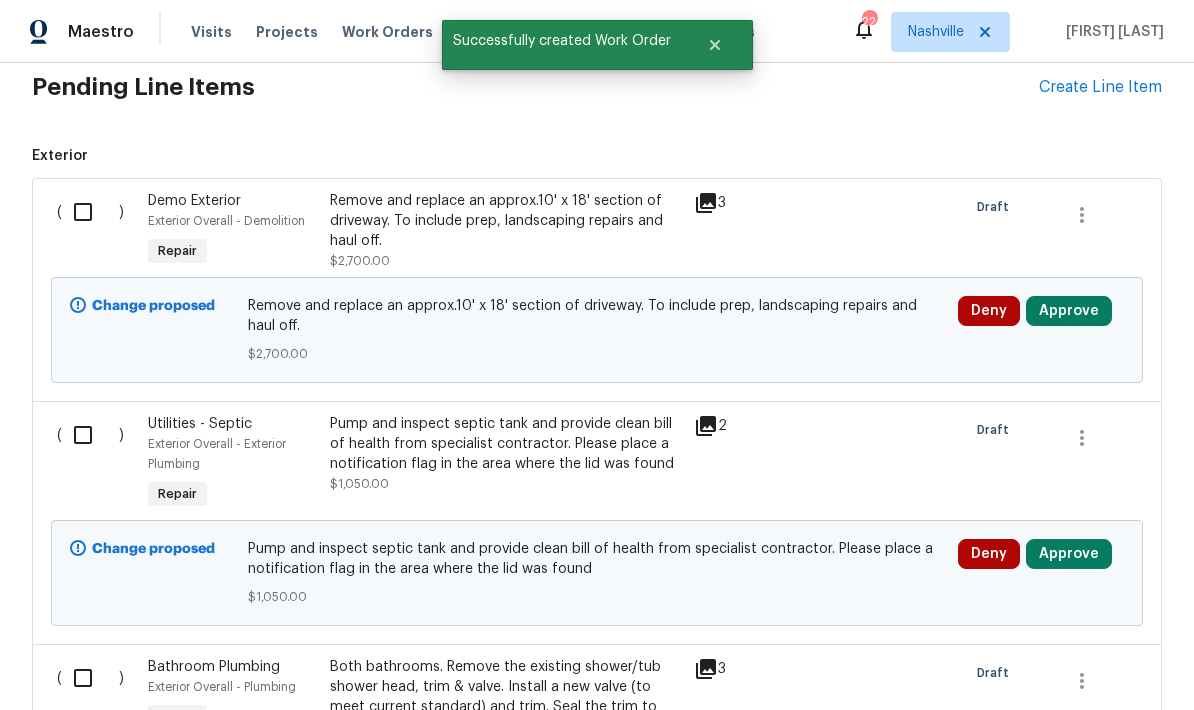 scroll, scrollTop: 720, scrollLeft: 0, axis: vertical 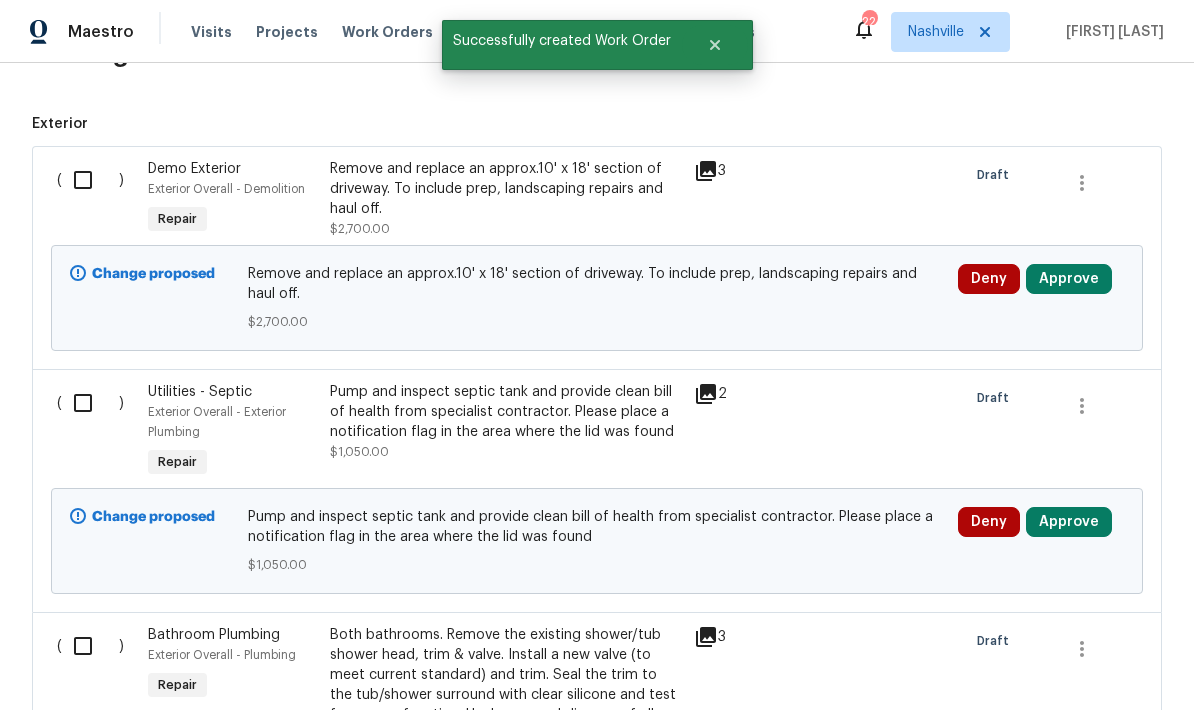 click at bounding box center (90, 180) 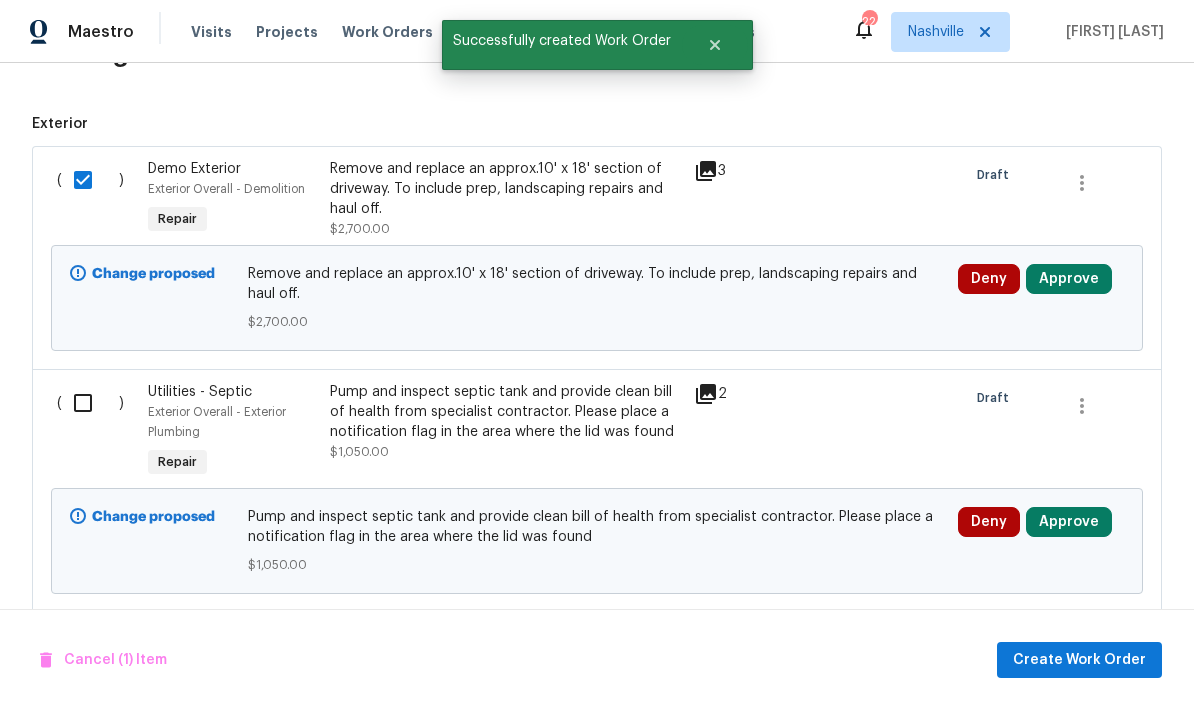 click at bounding box center [90, 403] 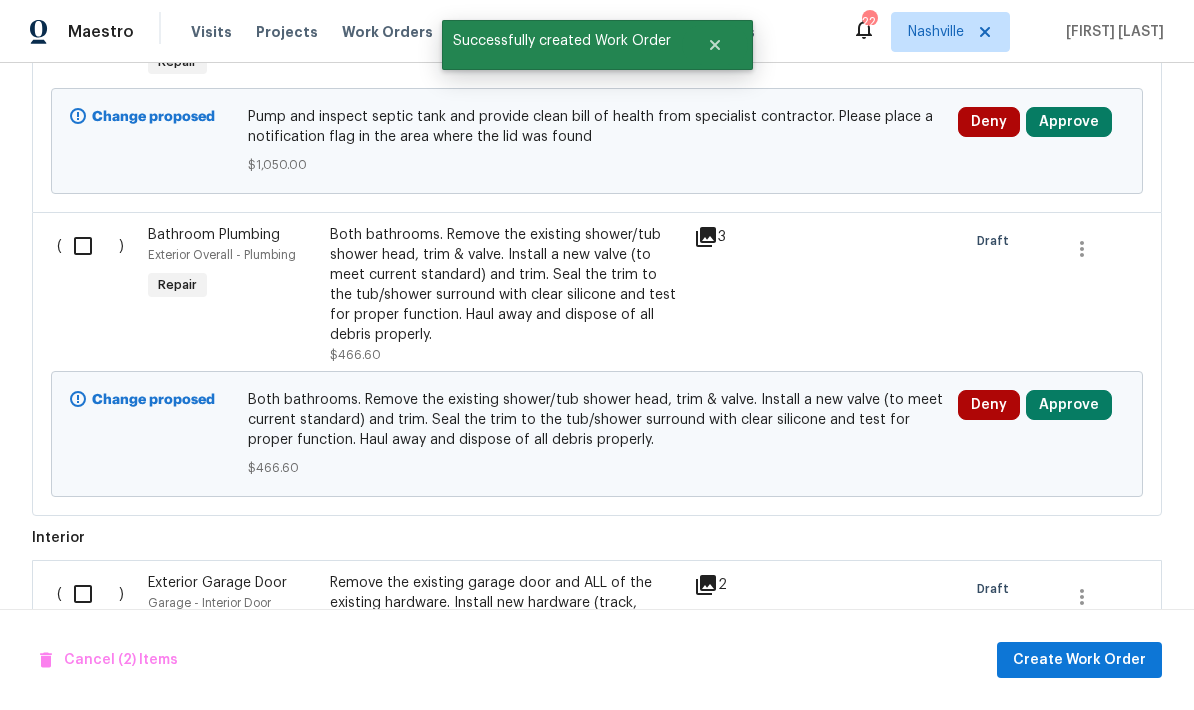 click at bounding box center [90, 246] 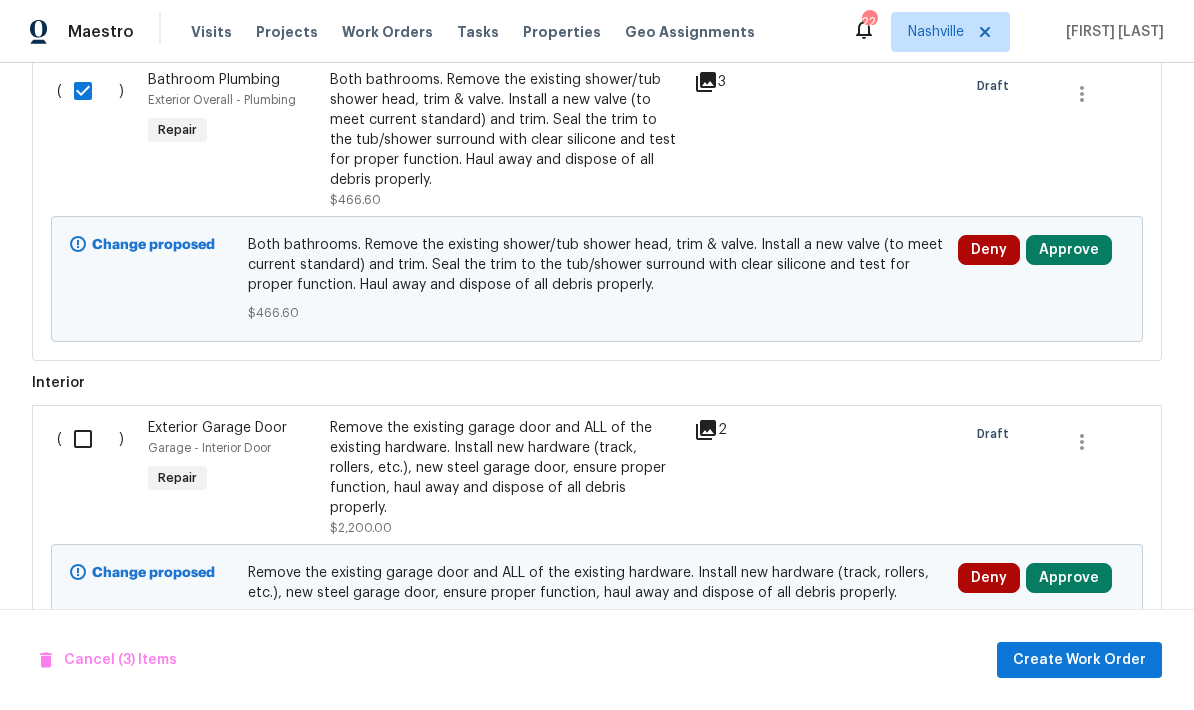 scroll, scrollTop: 1274, scrollLeft: 0, axis: vertical 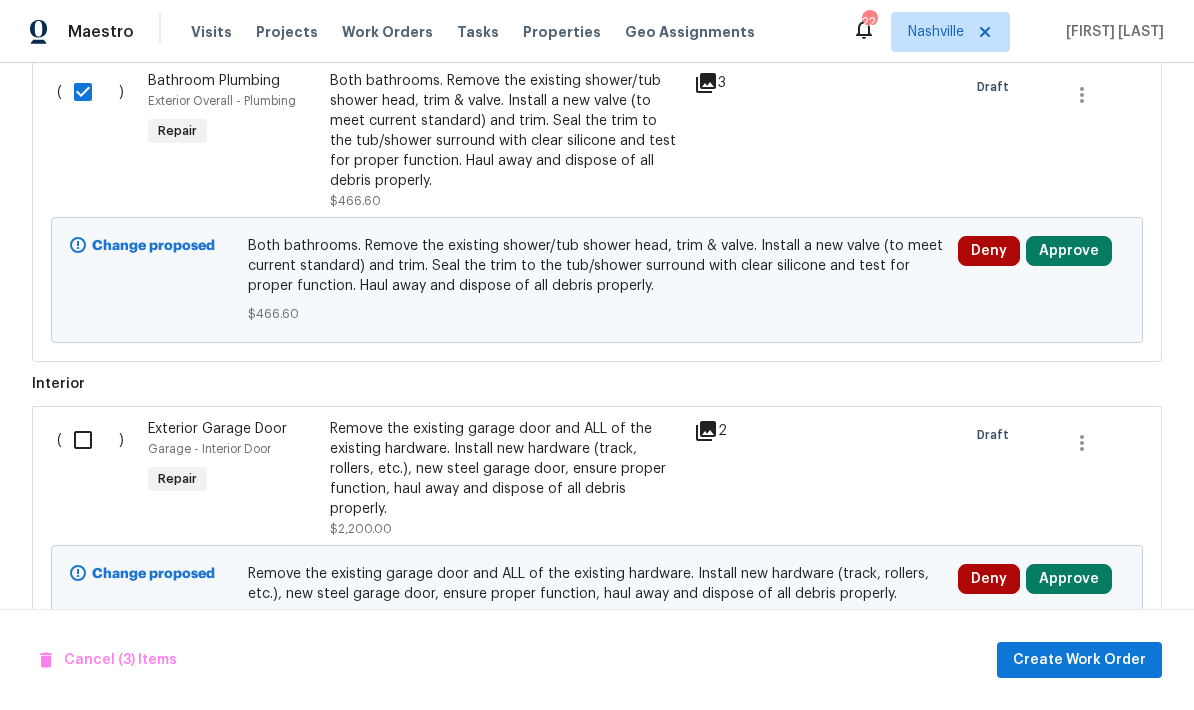 click at bounding box center [90, 440] 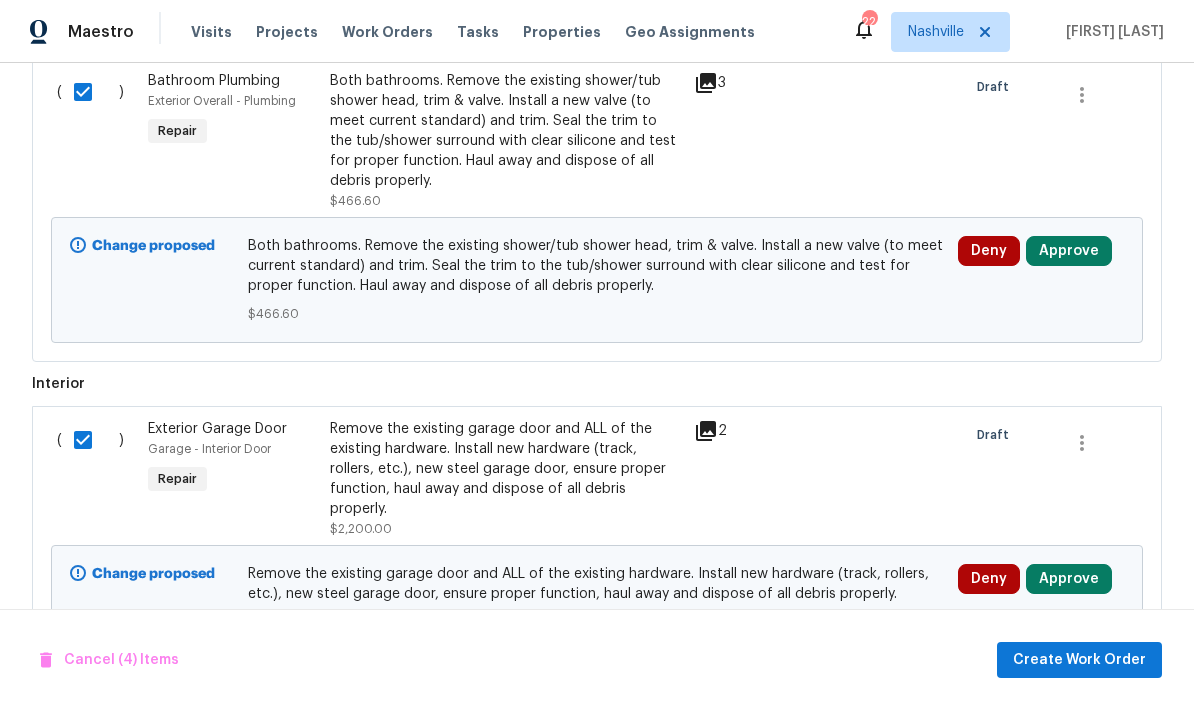 scroll, scrollTop: 0, scrollLeft: 0, axis: both 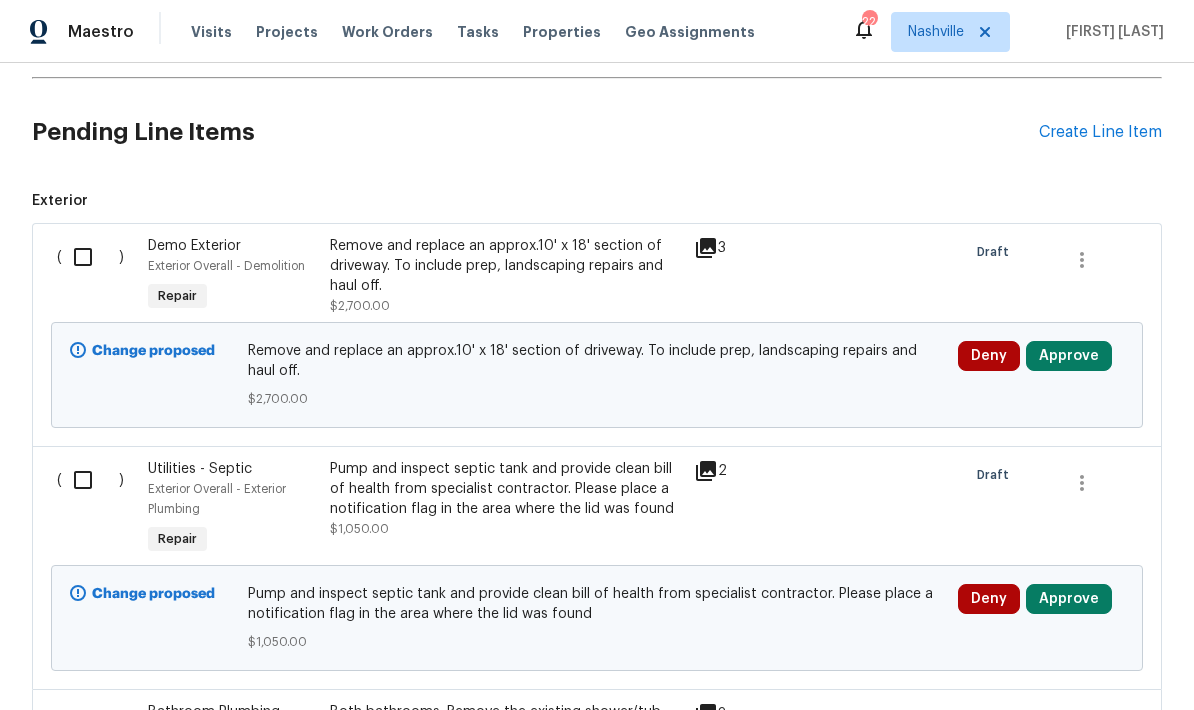 click at bounding box center (90, 257) 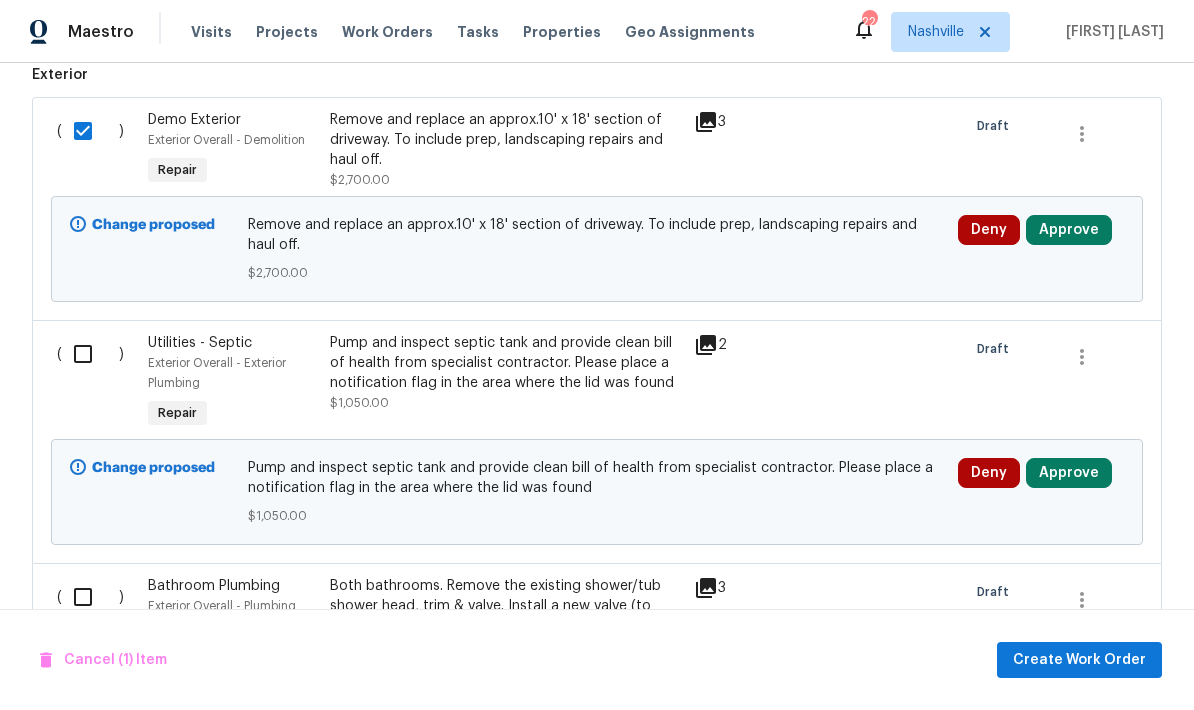 scroll, scrollTop: 795, scrollLeft: 0, axis: vertical 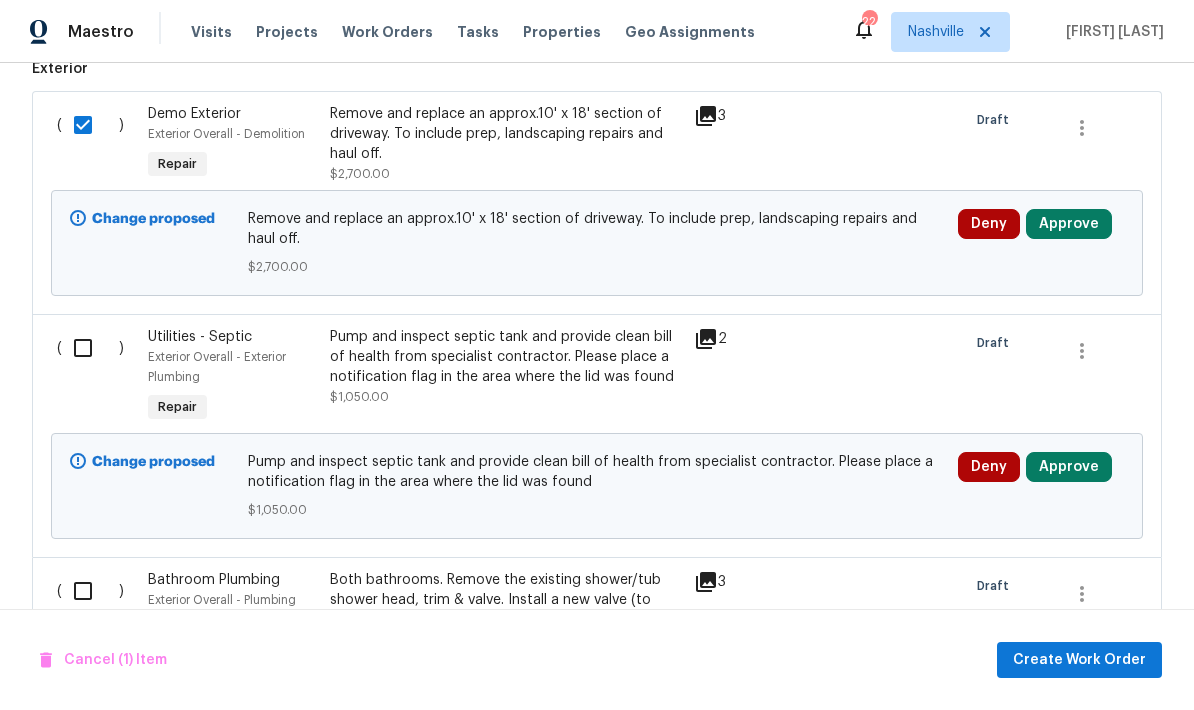click at bounding box center [90, 348] 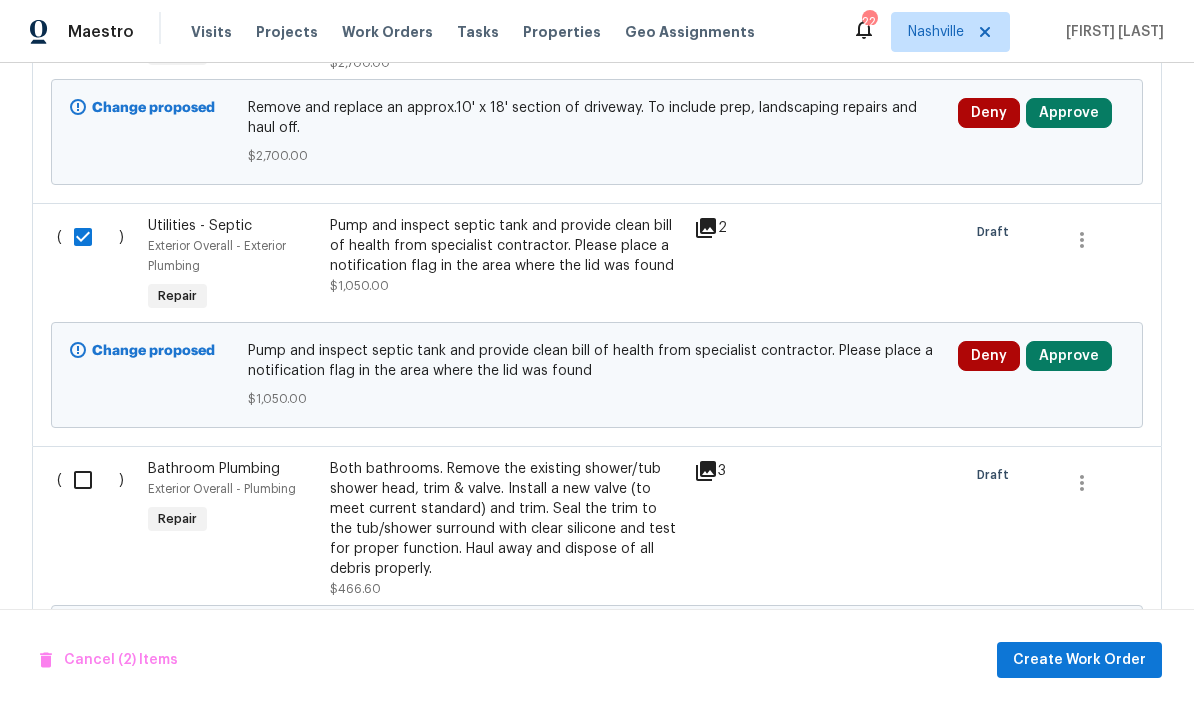 scroll, scrollTop: 941, scrollLeft: 0, axis: vertical 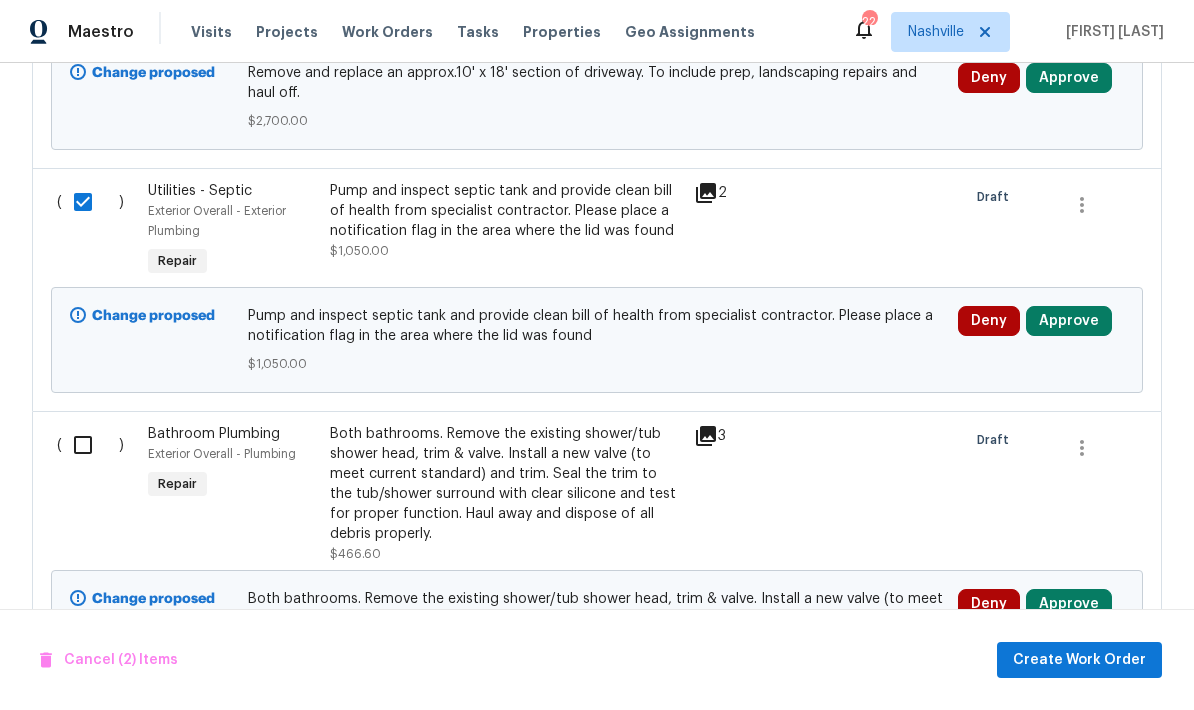 click at bounding box center [90, 445] 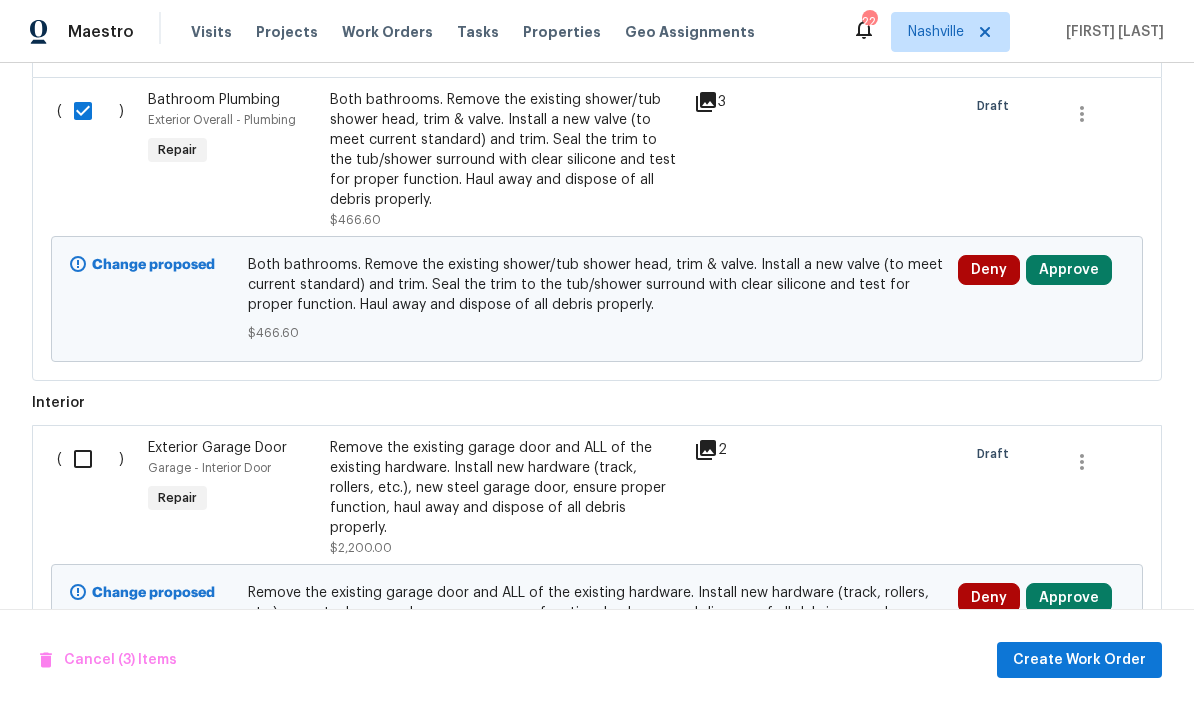 scroll, scrollTop: 1274, scrollLeft: 0, axis: vertical 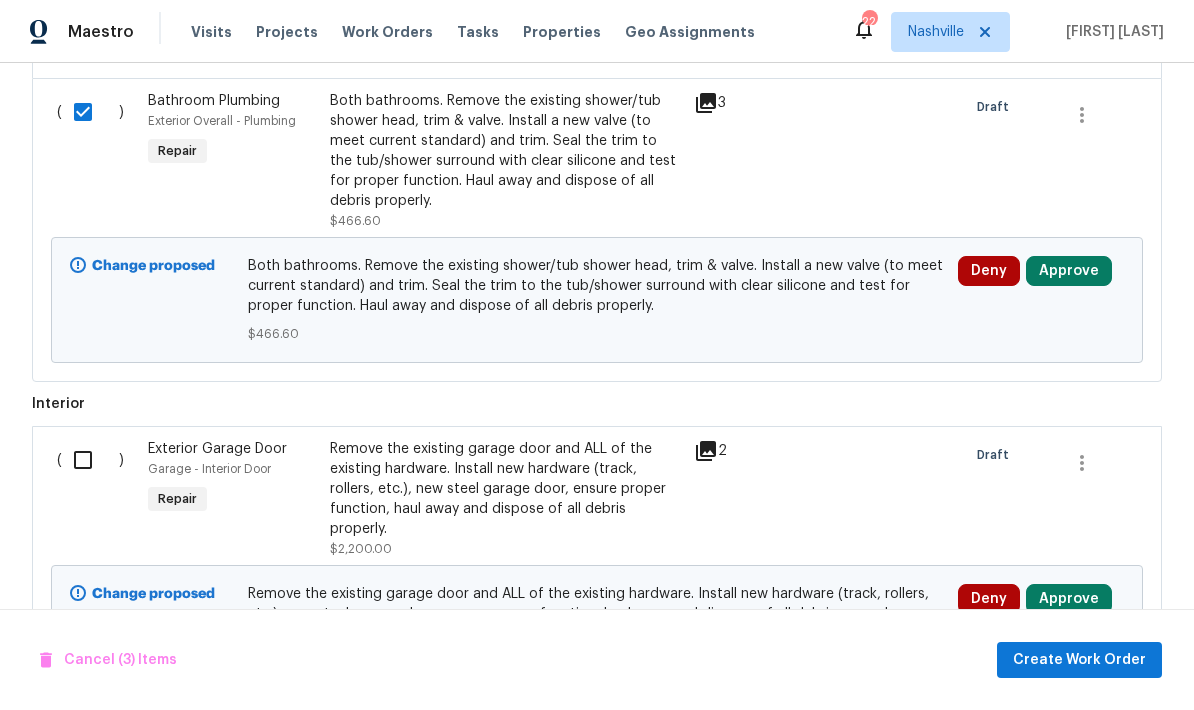 click at bounding box center [90, 460] 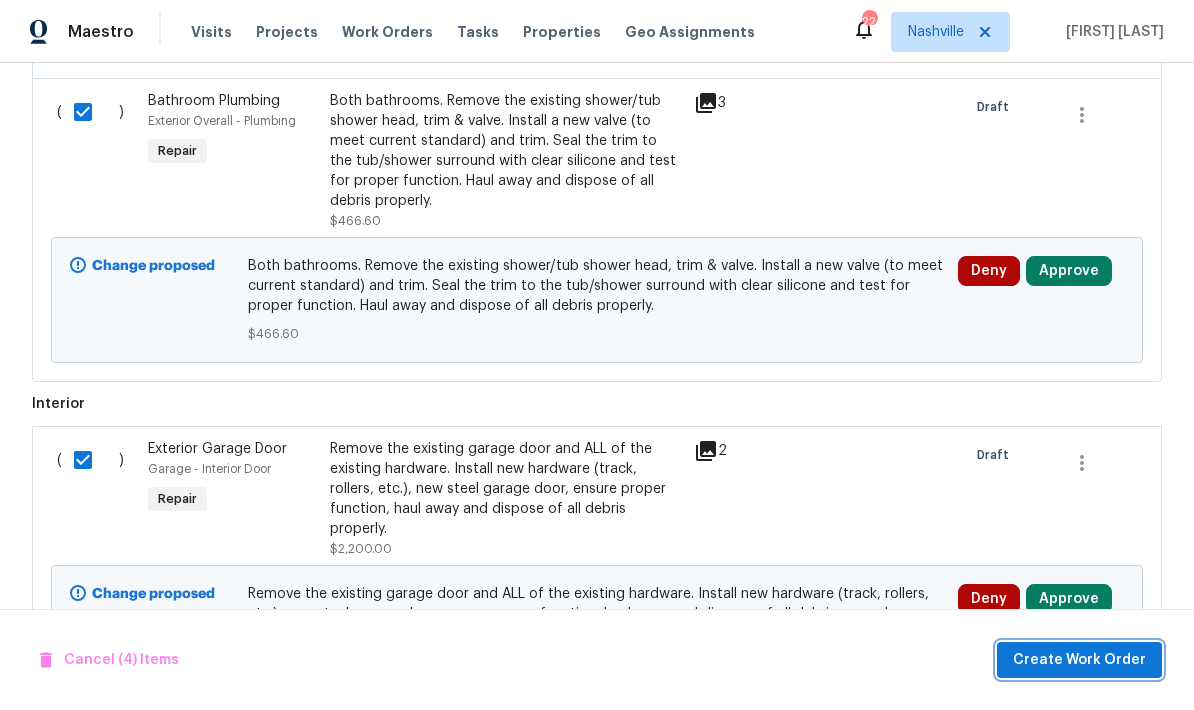 click on "Create Work Order" at bounding box center (1079, 660) 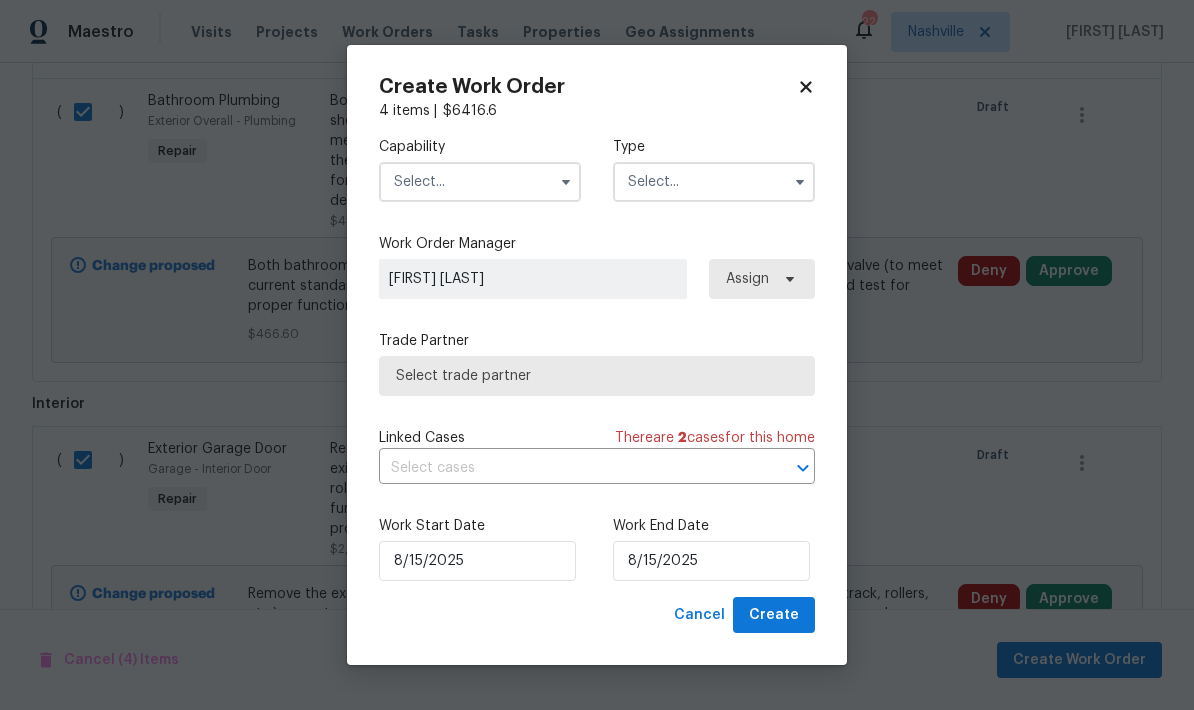 click at bounding box center [480, 182] 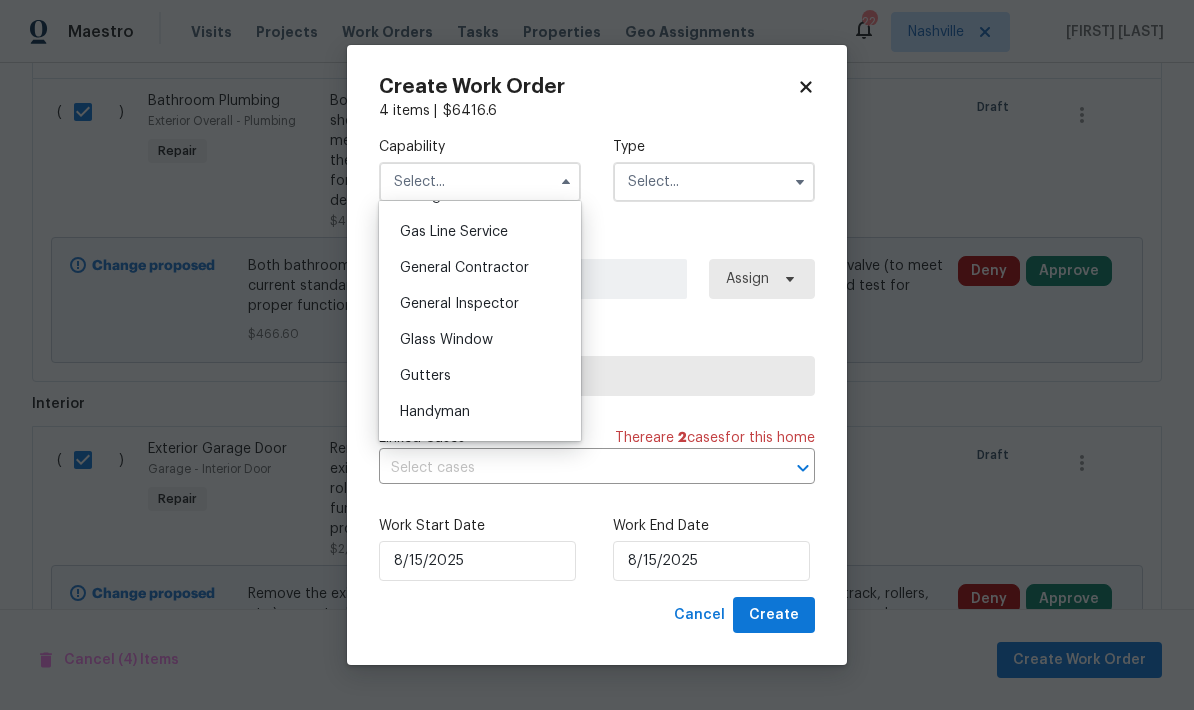 scroll, scrollTop: 893, scrollLeft: 0, axis: vertical 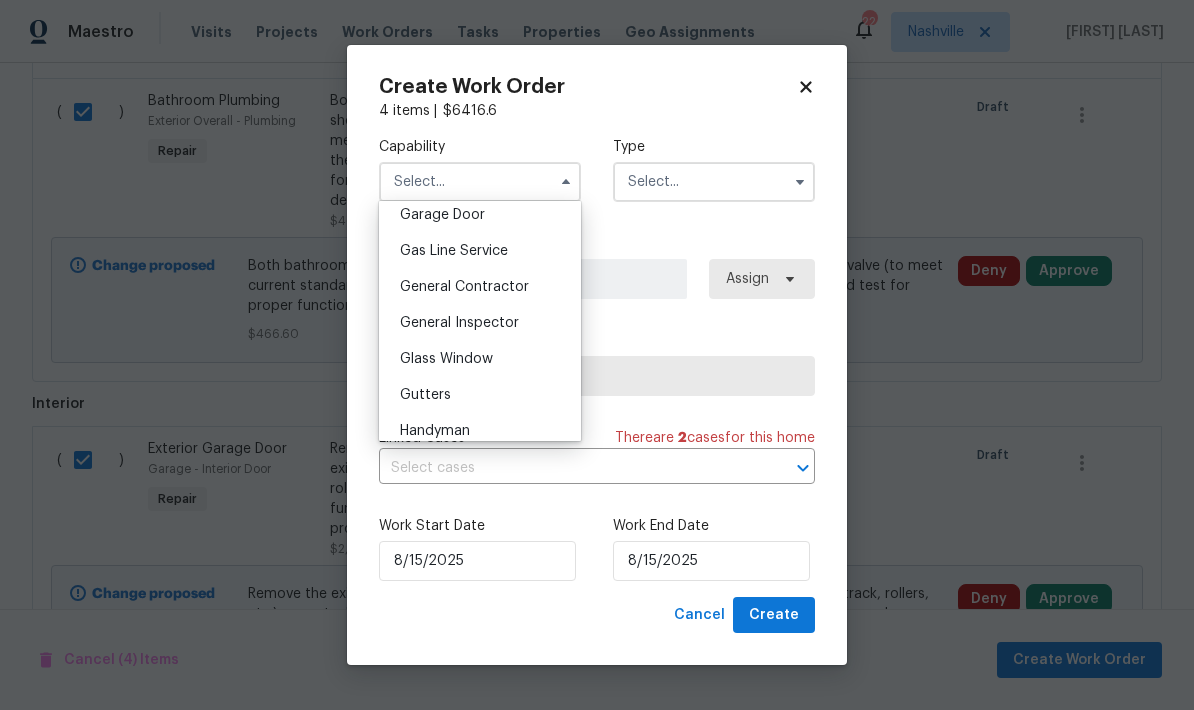 click on "General Contractor" at bounding box center (464, 287) 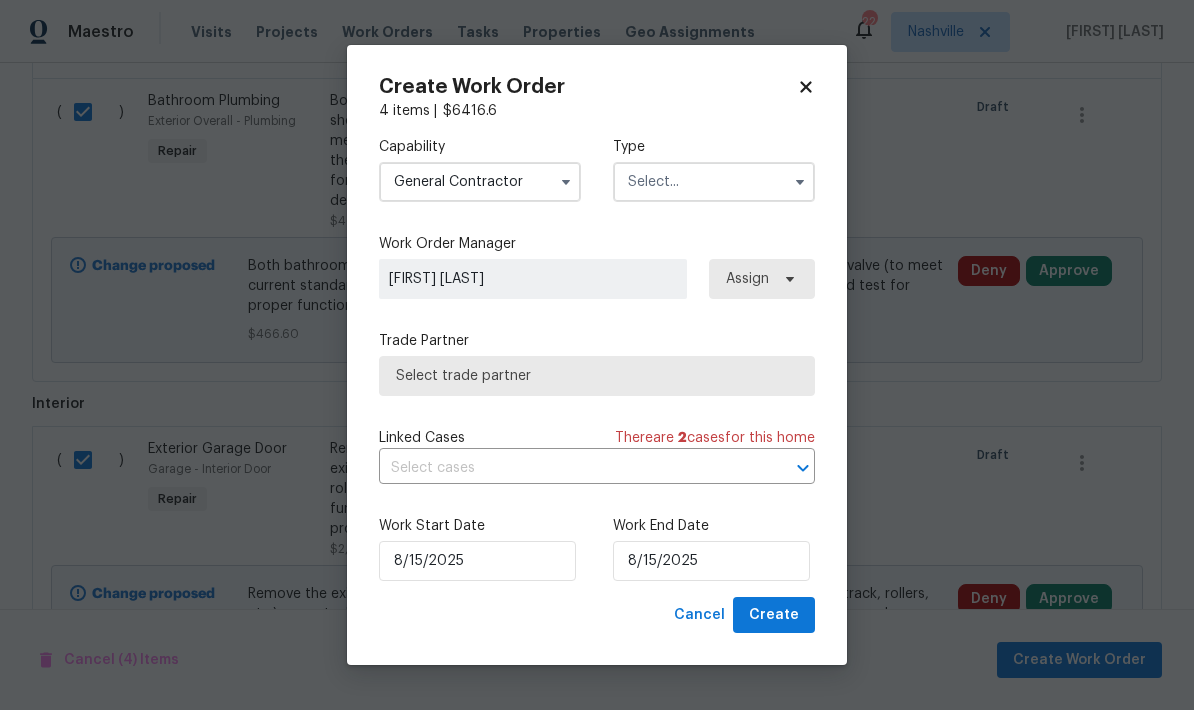 click at bounding box center [714, 182] 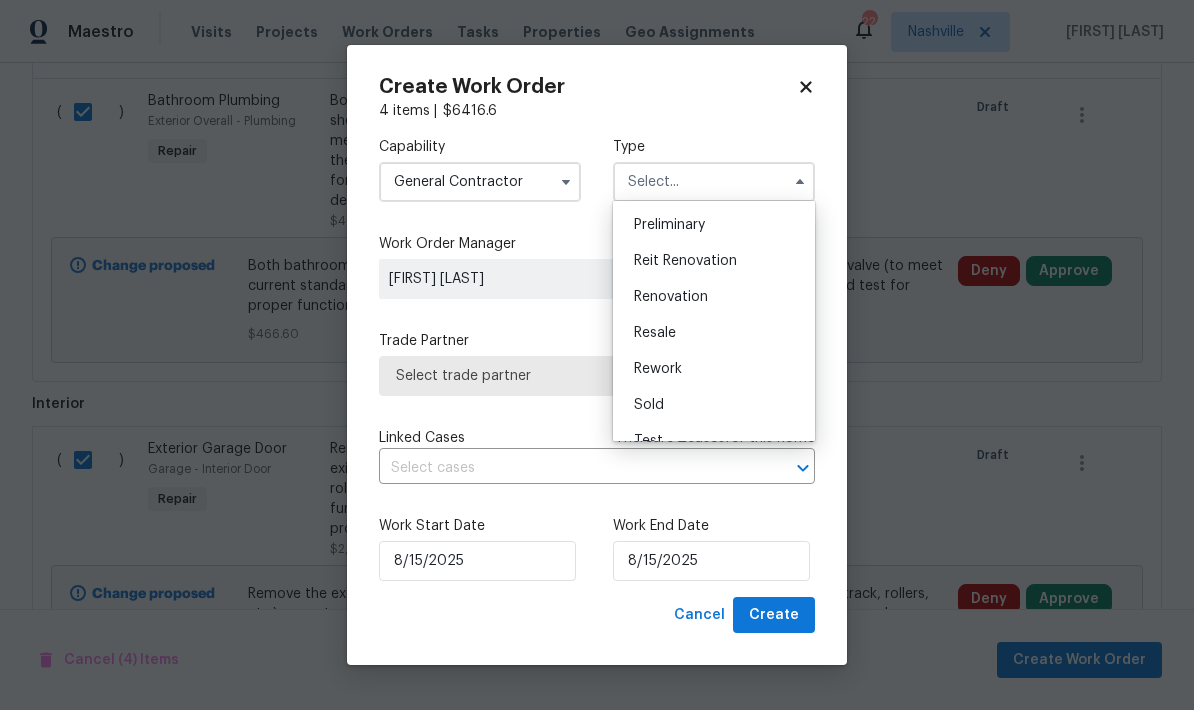 scroll, scrollTop: 390, scrollLeft: 0, axis: vertical 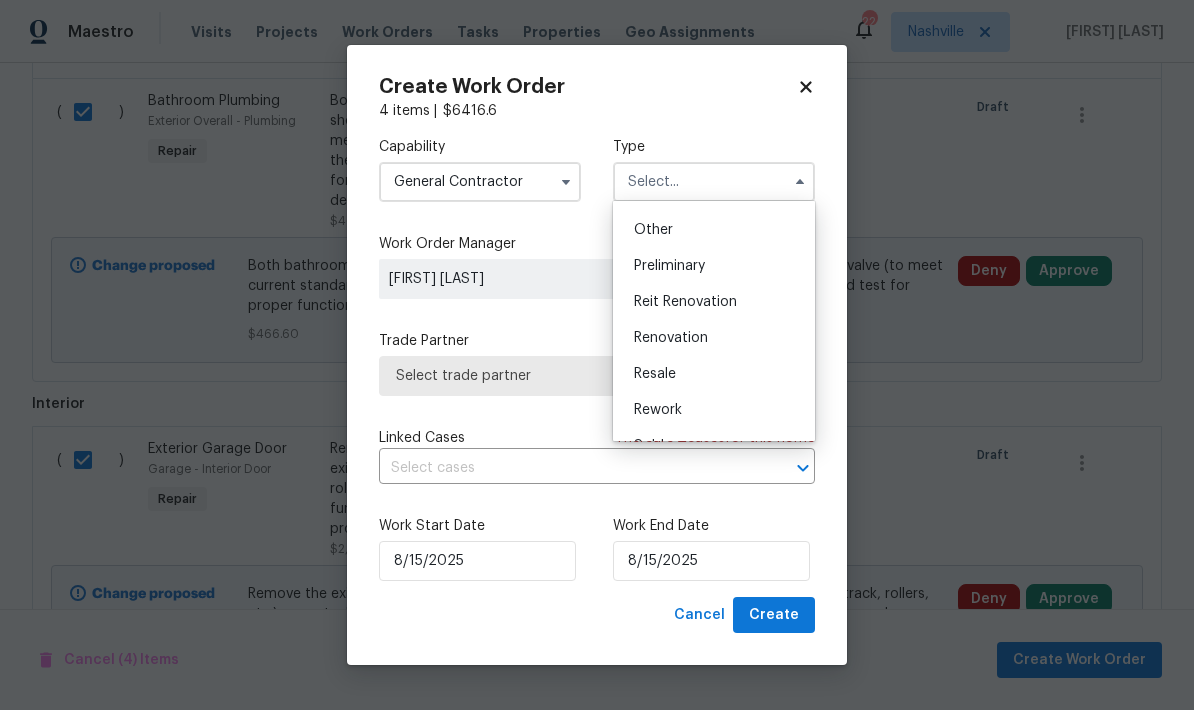 click on "Renovation" at bounding box center [714, 338] 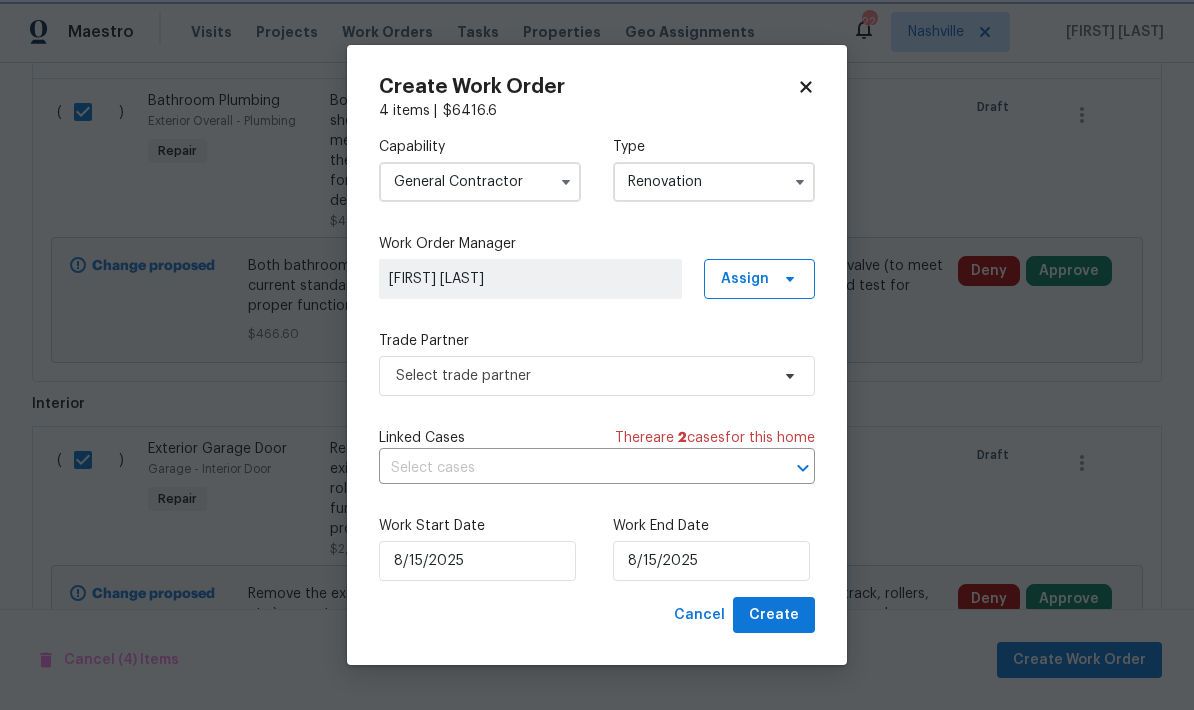scroll, scrollTop: 0, scrollLeft: 0, axis: both 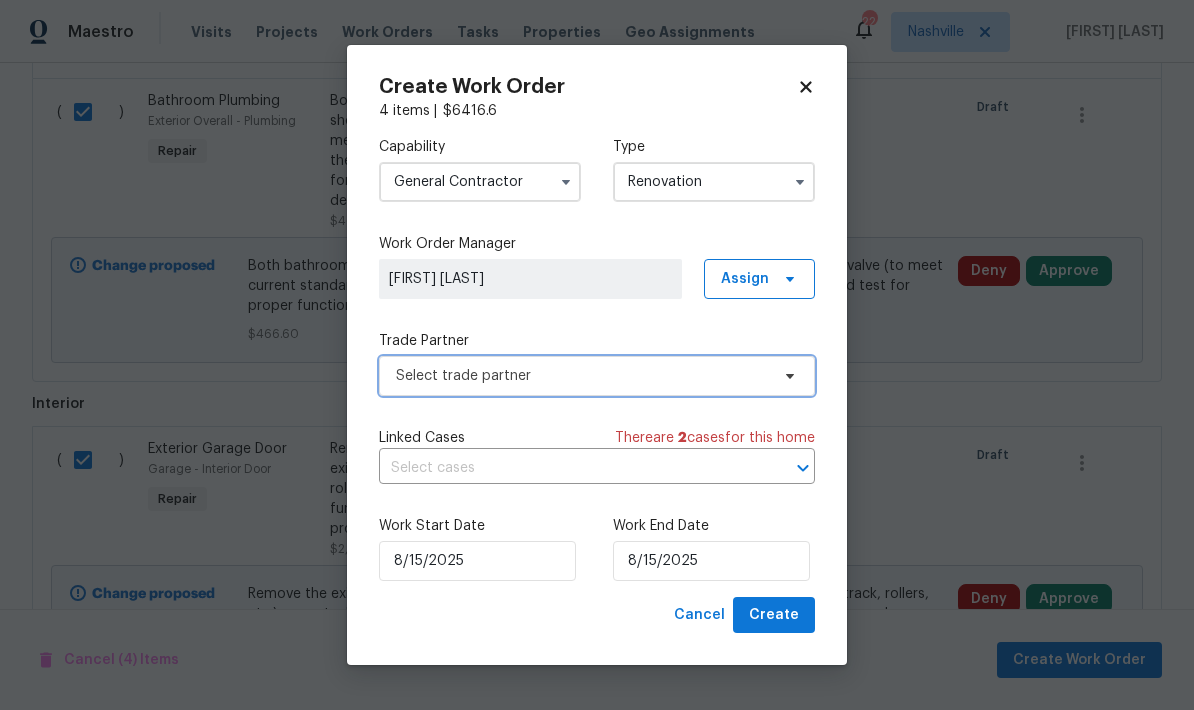 click on "Select trade partner" at bounding box center [582, 376] 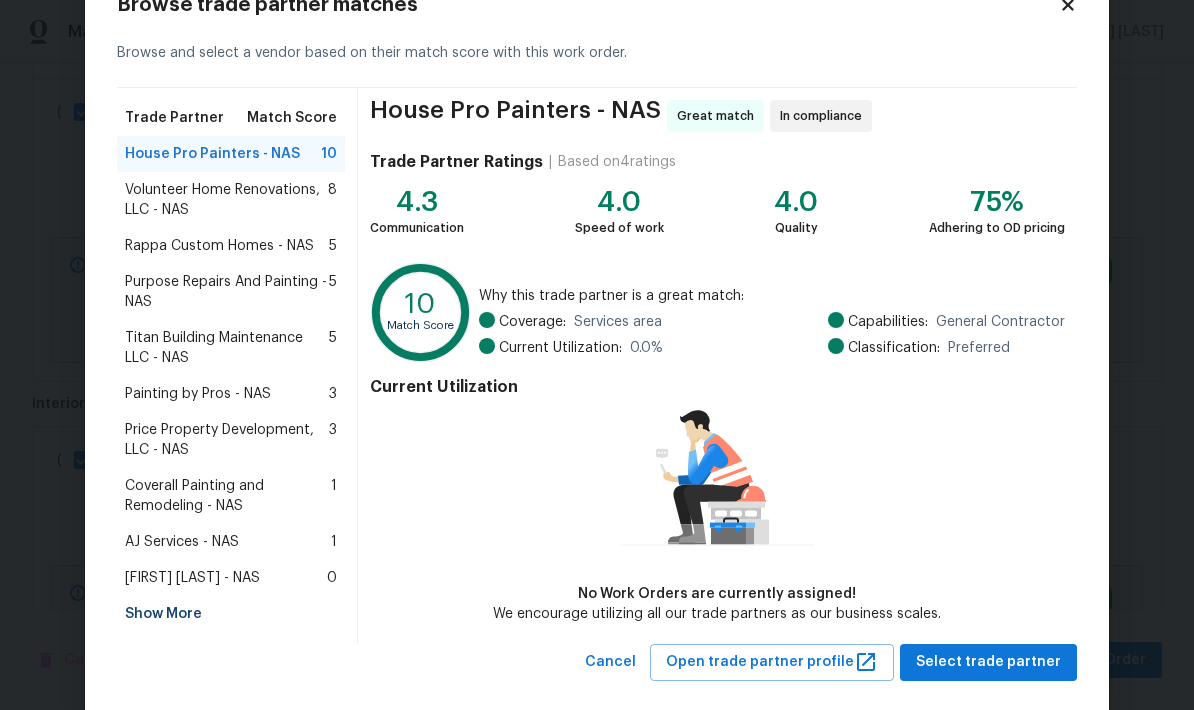scroll, scrollTop: 66, scrollLeft: 0, axis: vertical 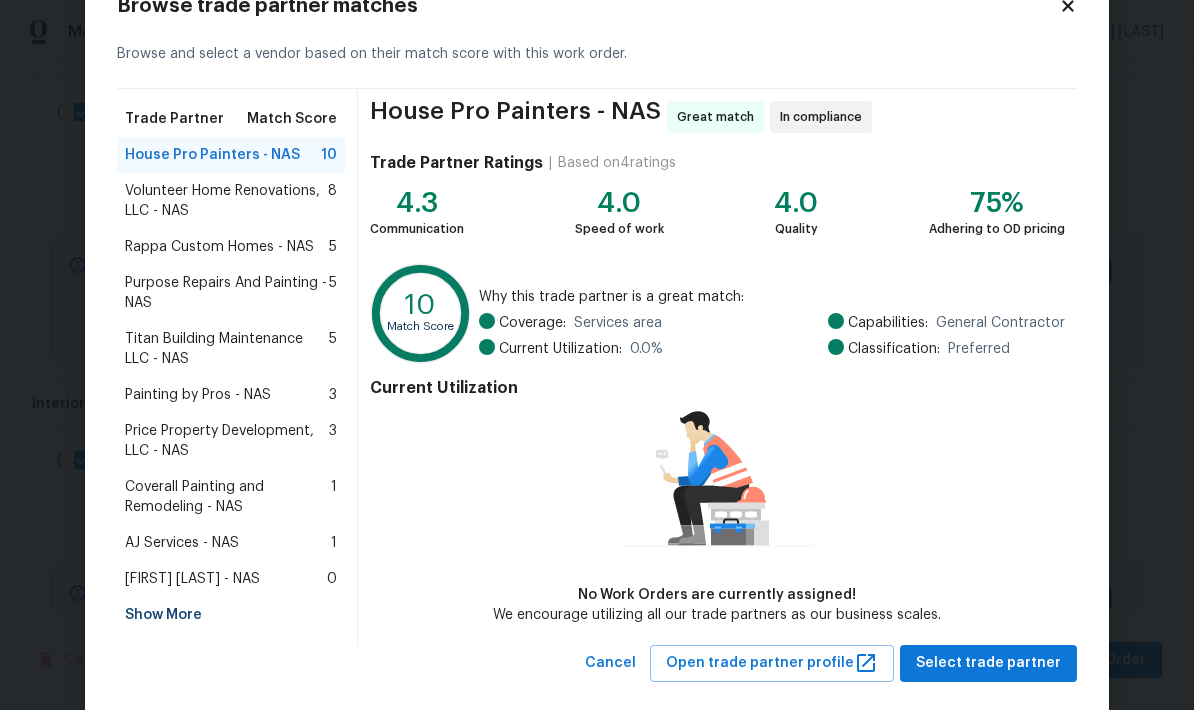 click on "Show More" at bounding box center (231, 615) 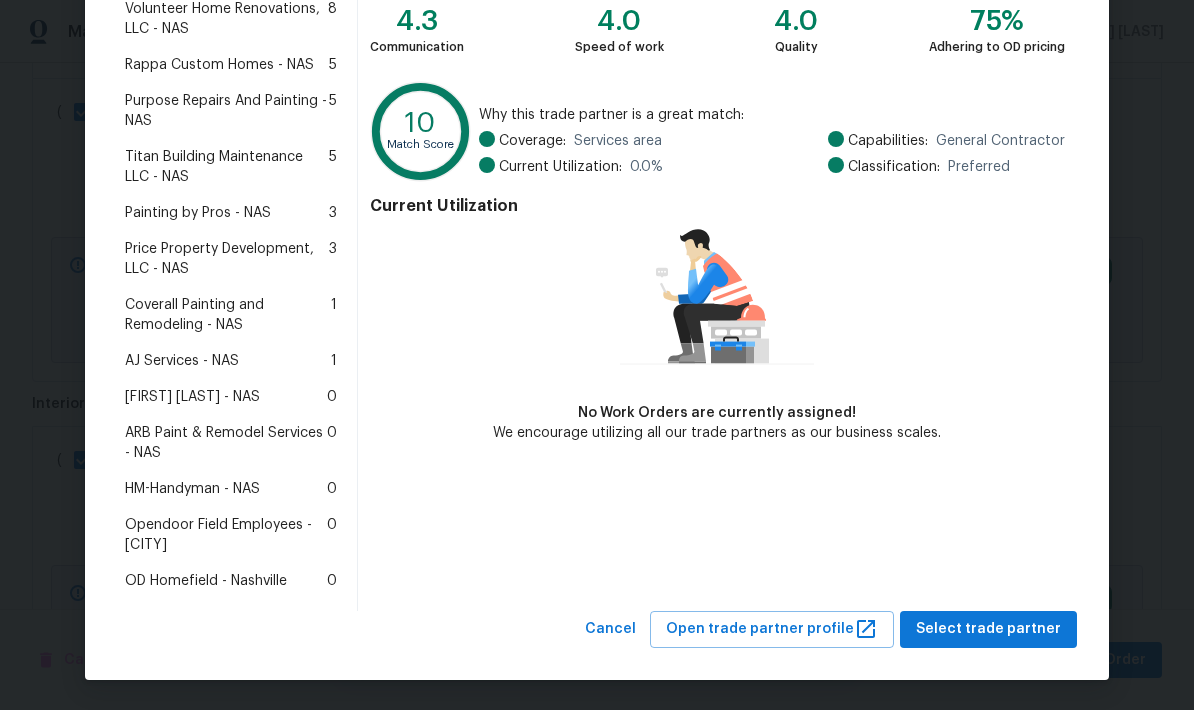 scroll, scrollTop: 267, scrollLeft: 0, axis: vertical 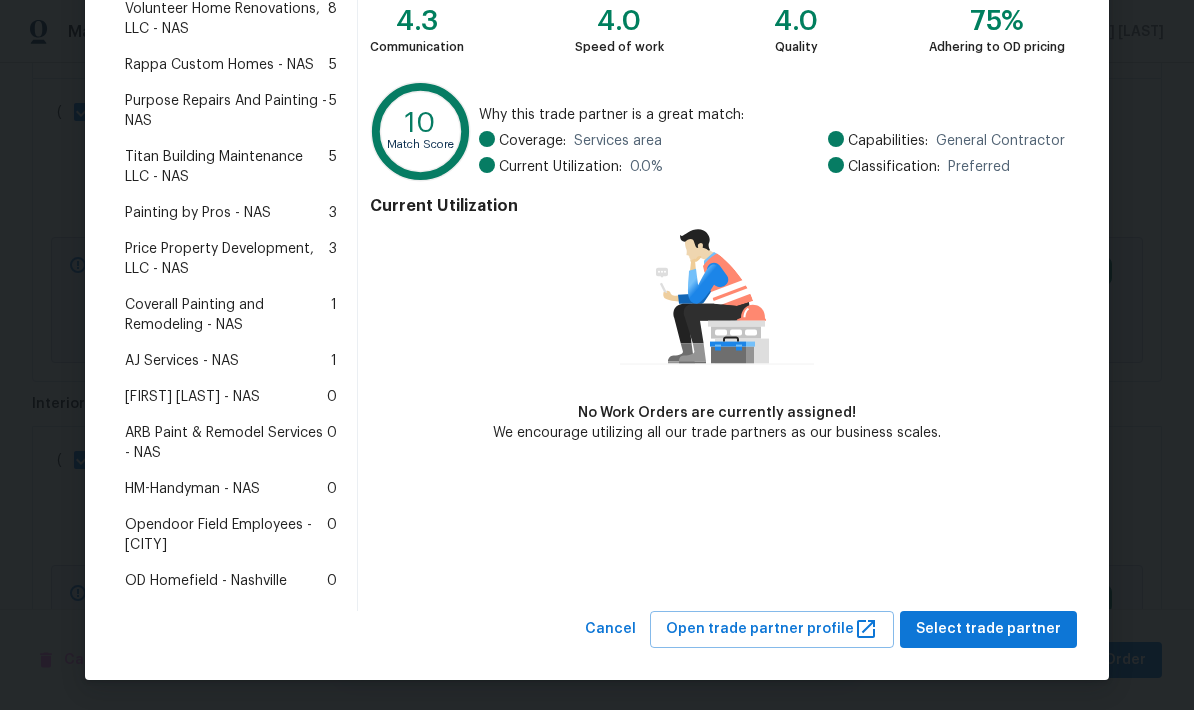 click on "ARB Paint & Remodel Services - NAS" at bounding box center [226, 443] 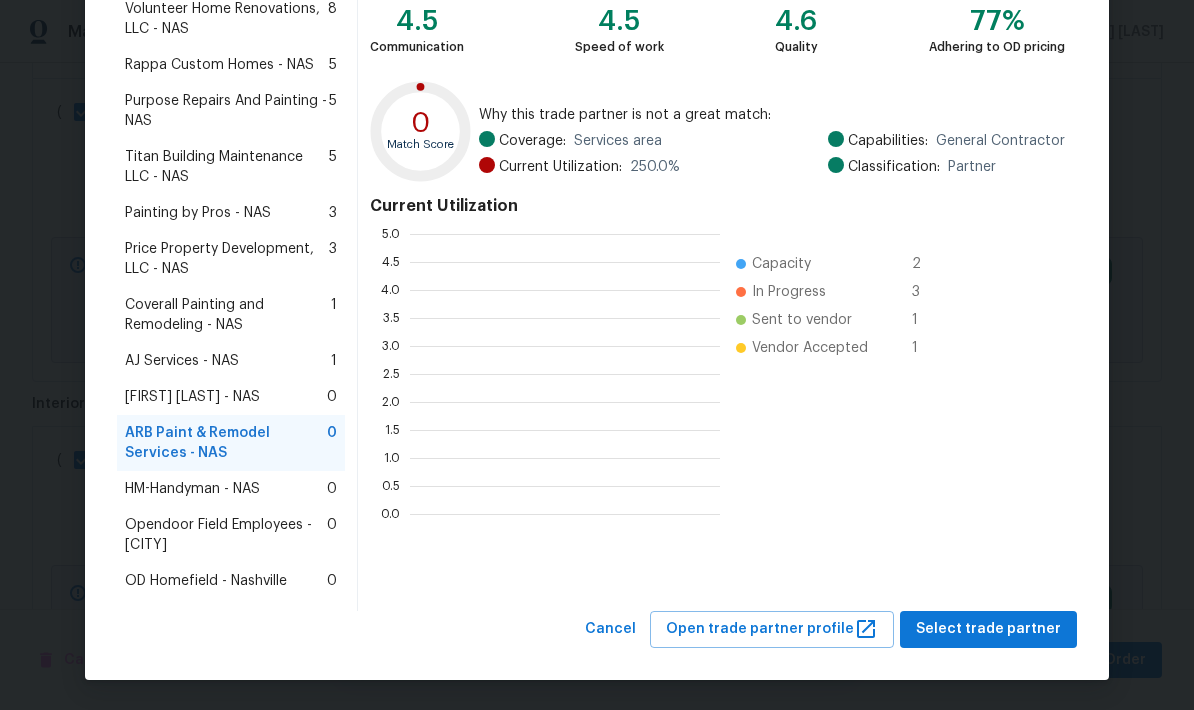 scroll, scrollTop: 280, scrollLeft: 310, axis: both 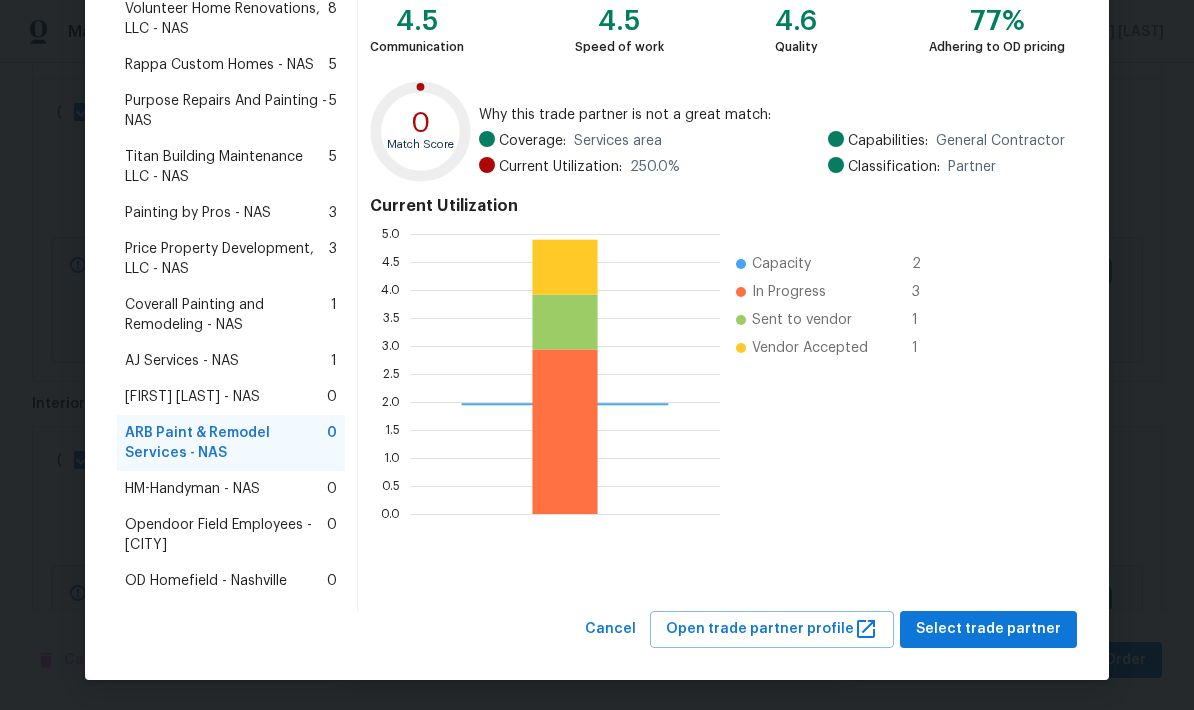 click on "Select trade partner" at bounding box center (988, 629) 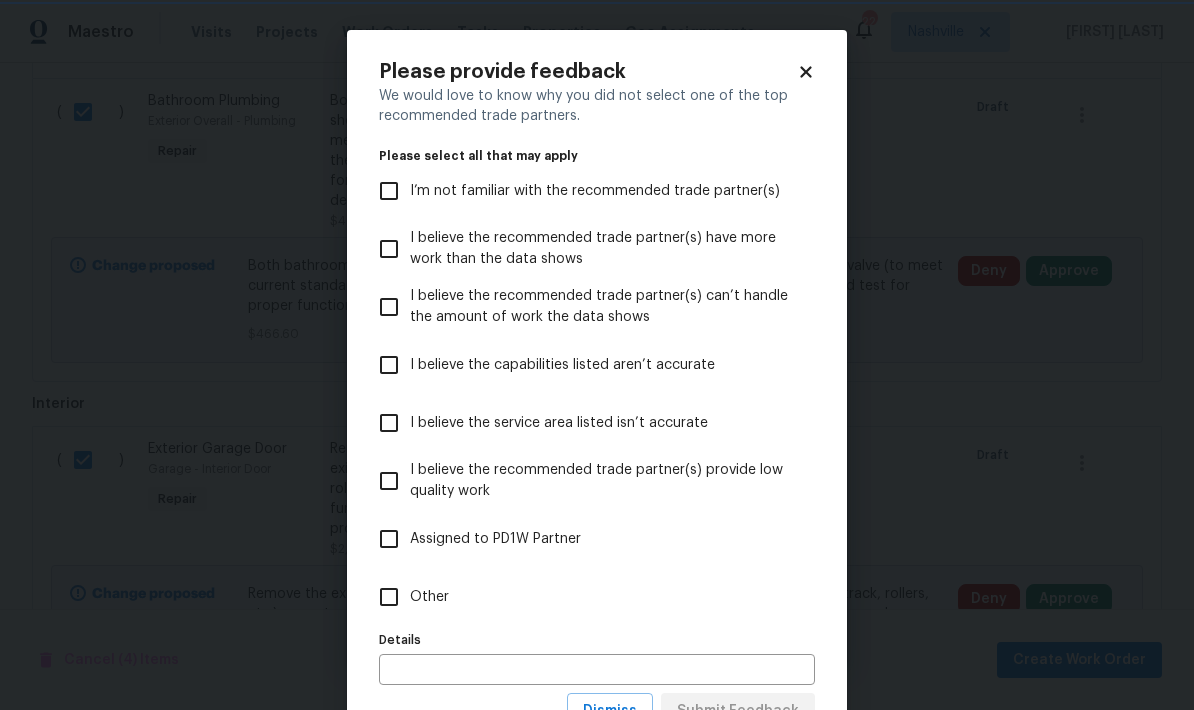 scroll, scrollTop: 0, scrollLeft: 0, axis: both 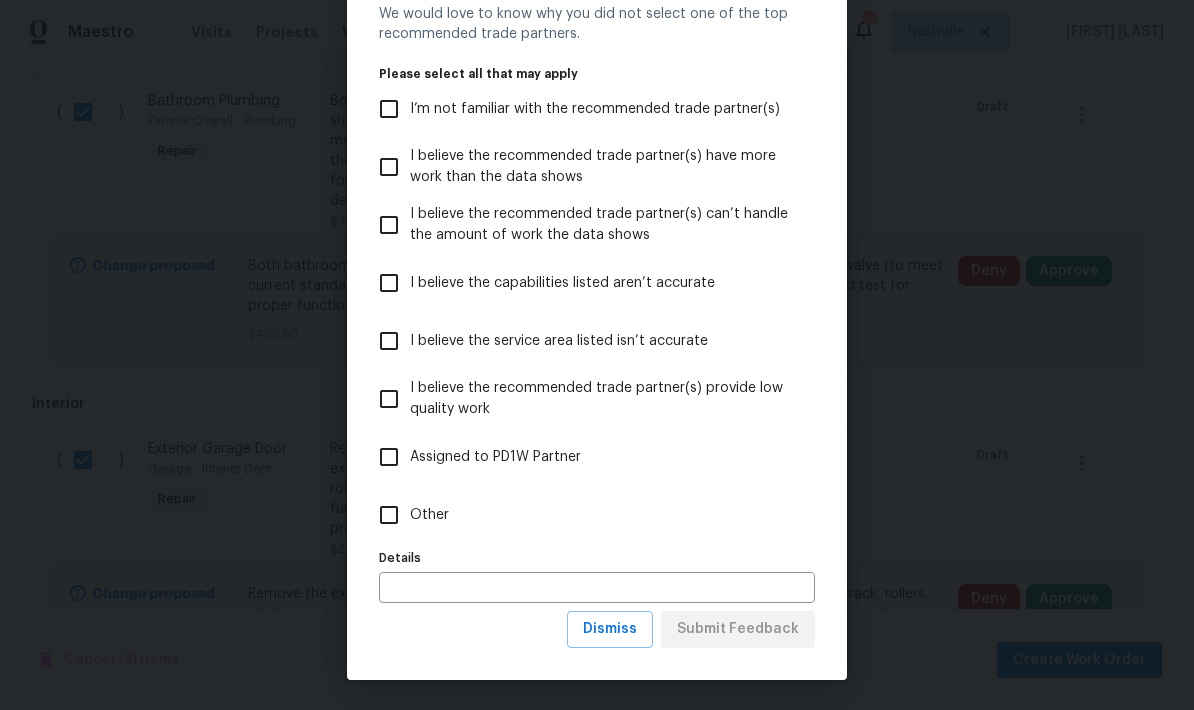 click on "Other" at bounding box center [389, 515] 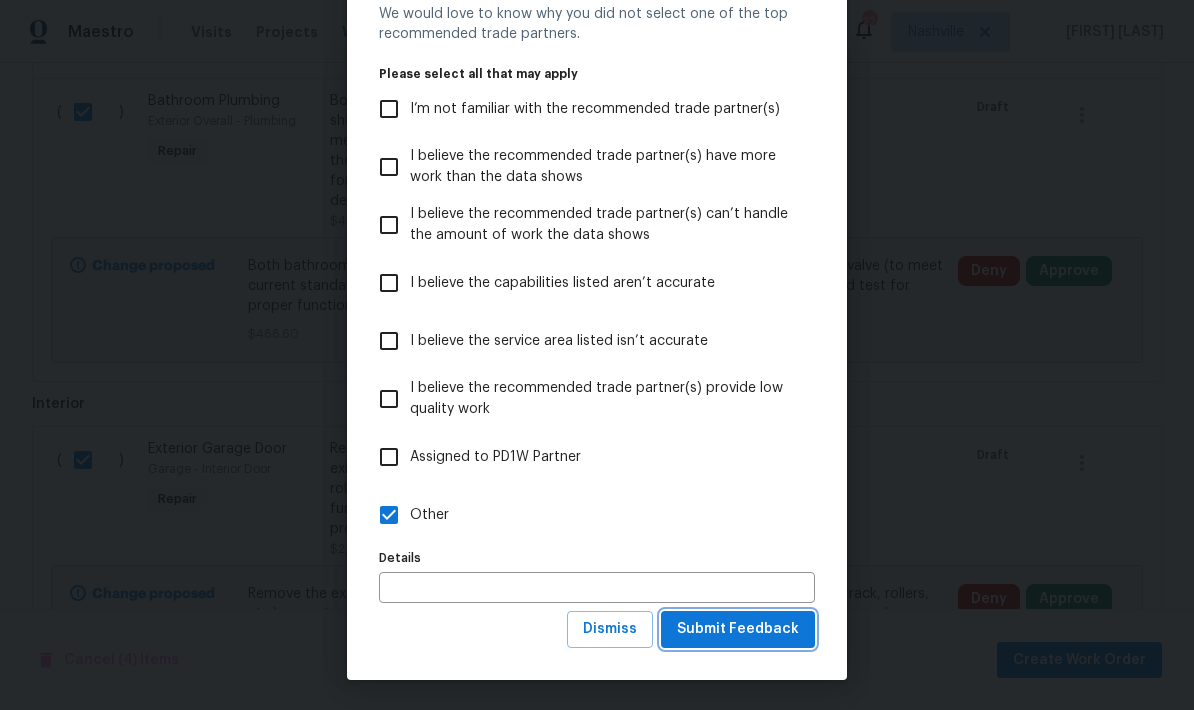 click on "Submit Feedback" at bounding box center [738, 629] 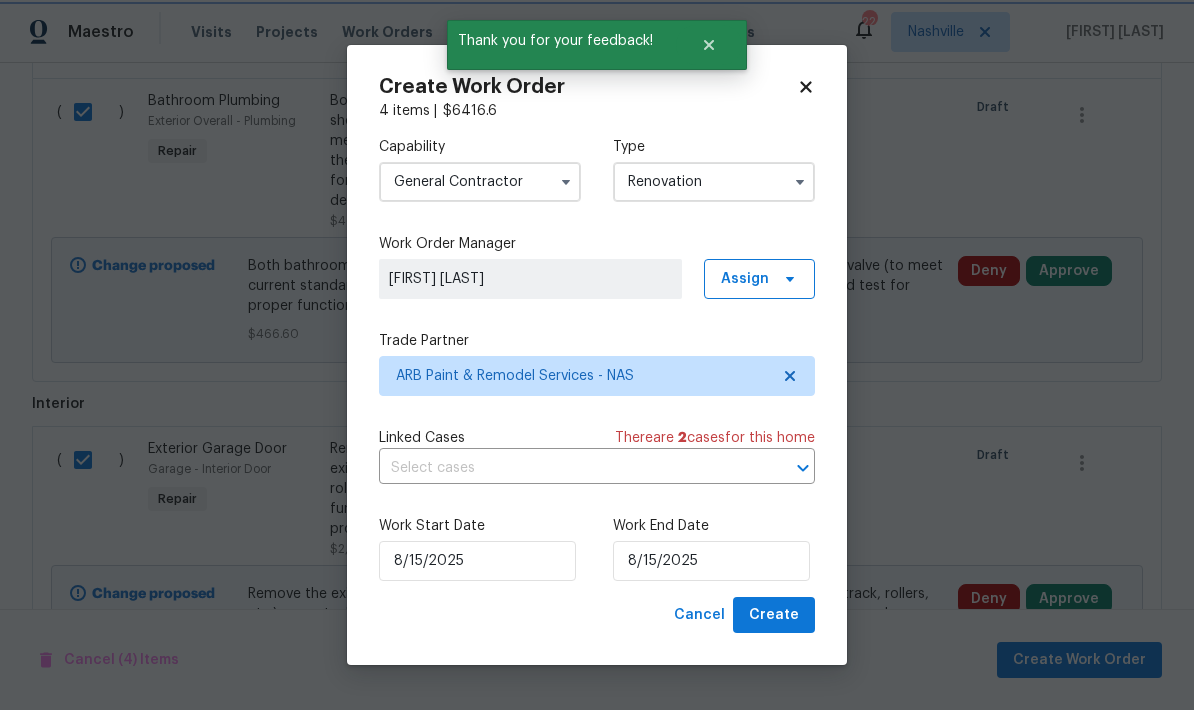 scroll, scrollTop: 0, scrollLeft: 0, axis: both 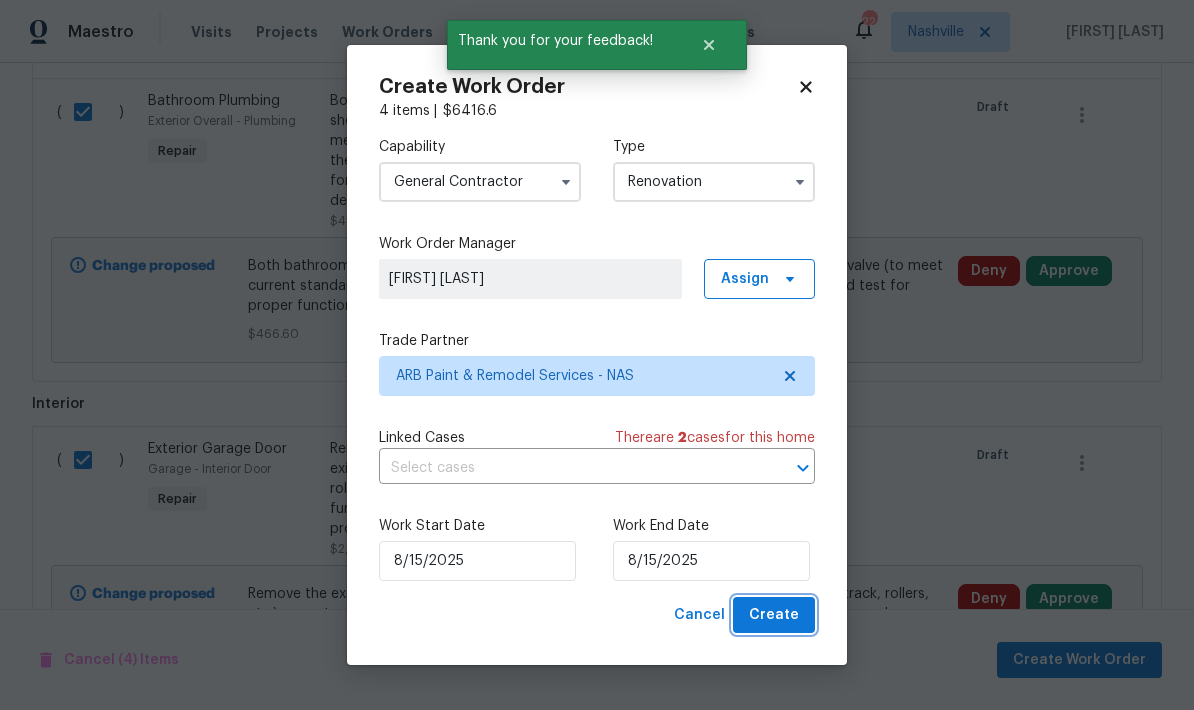click on "Create" at bounding box center (774, 615) 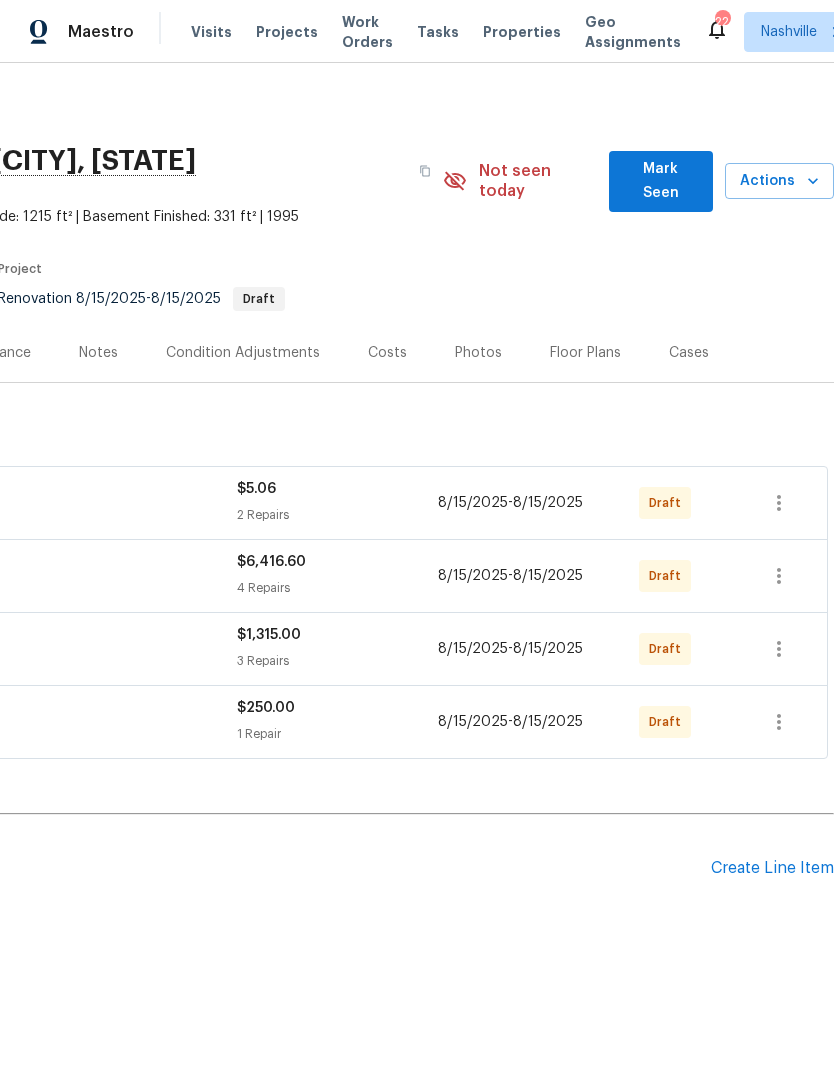 scroll, scrollTop: 0, scrollLeft: 296, axis: horizontal 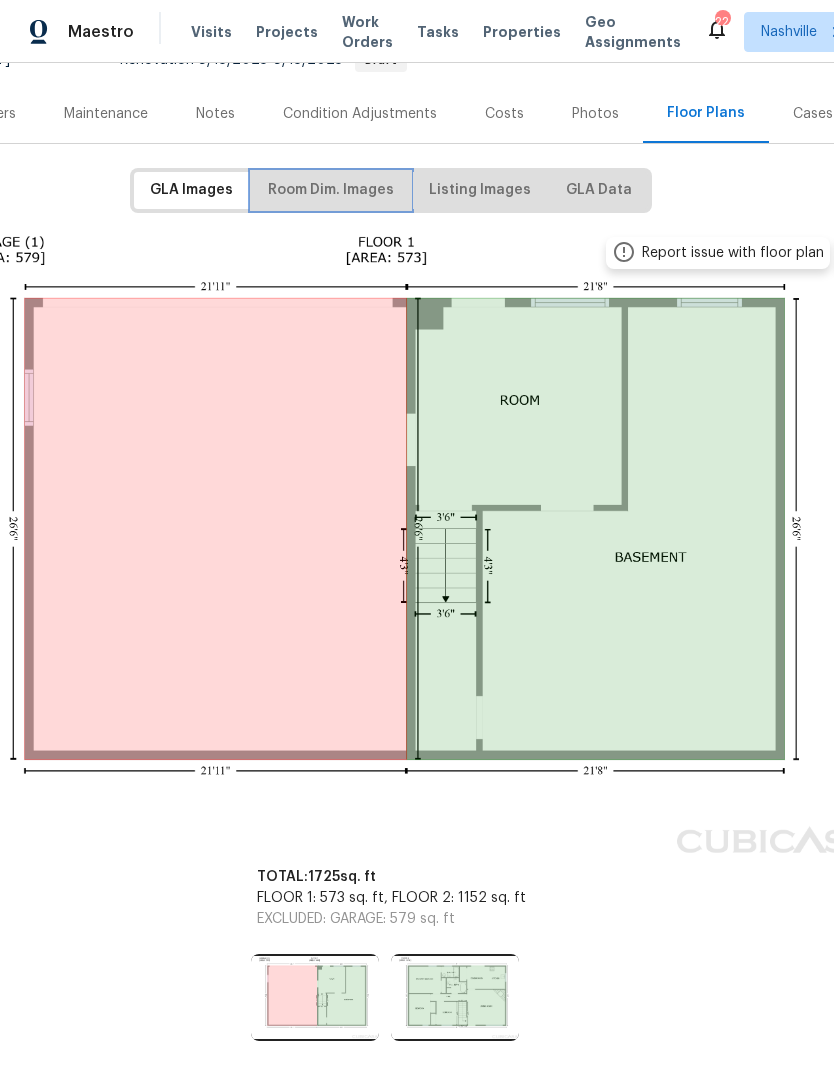 click on "Room Dim. Images" at bounding box center [331, 190] 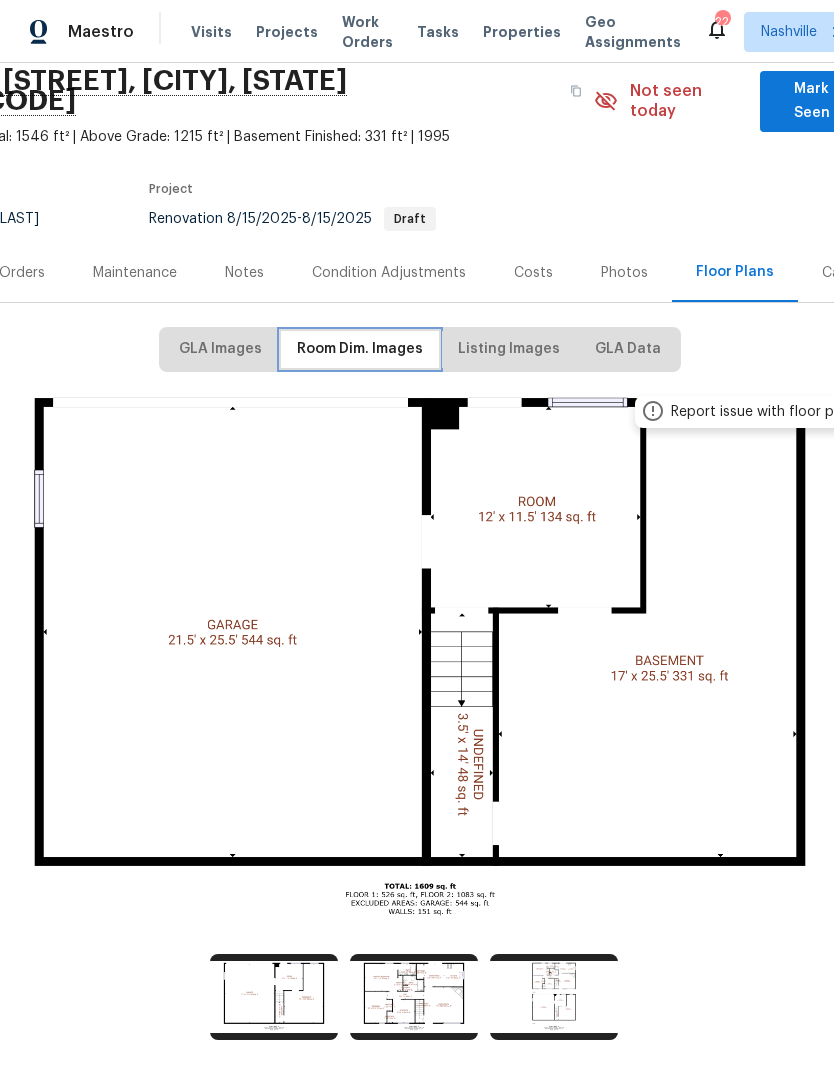 scroll, scrollTop: 79, scrollLeft: 140, axis: both 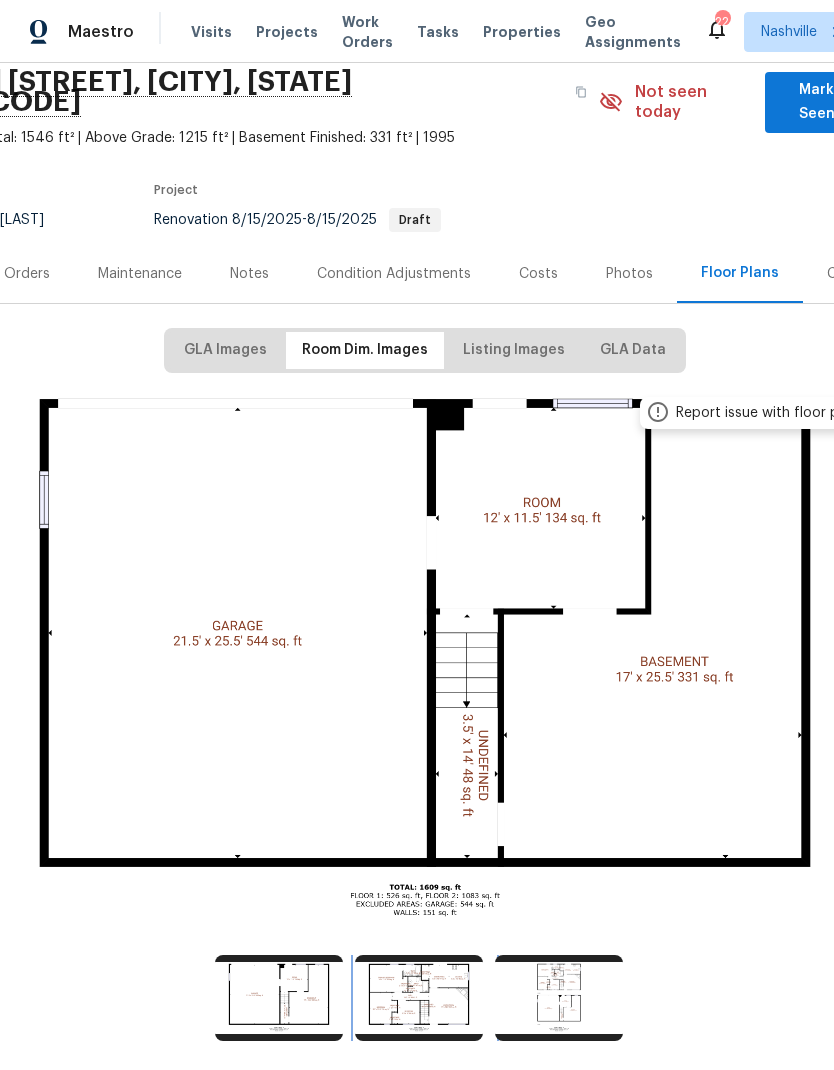 click at bounding box center (419, 998) 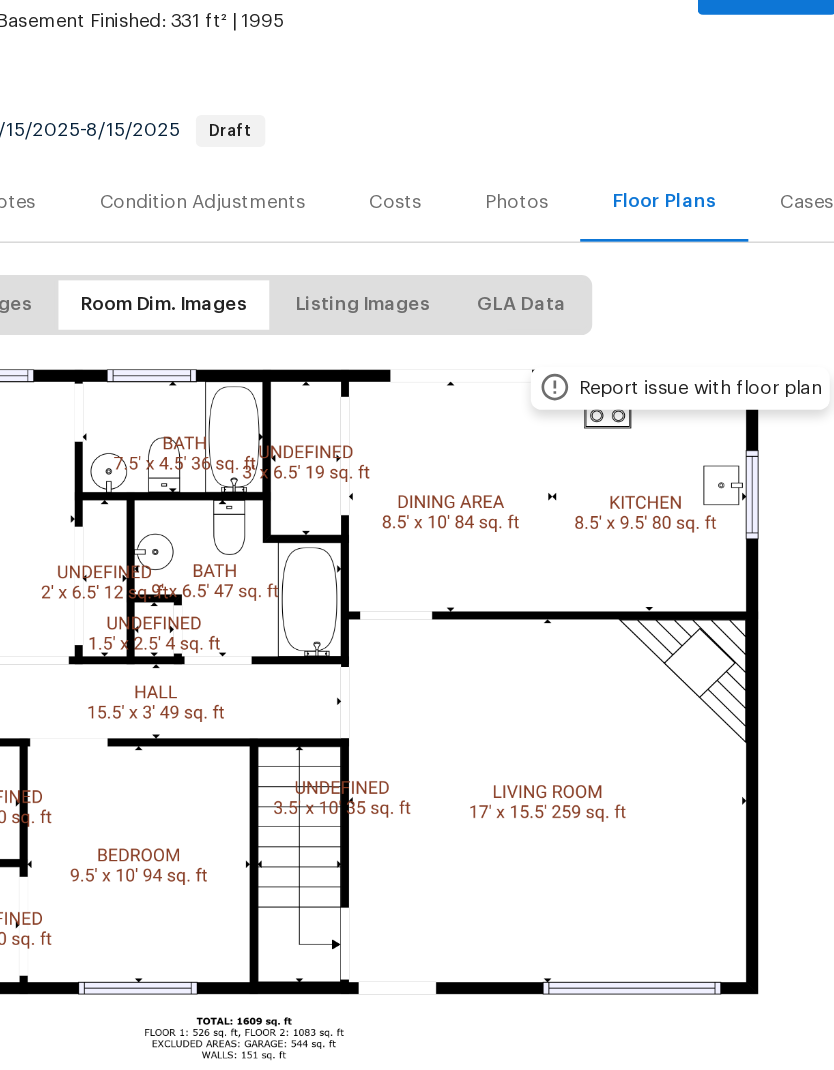 scroll, scrollTop: 79, scrollLeft: 296, axis: both 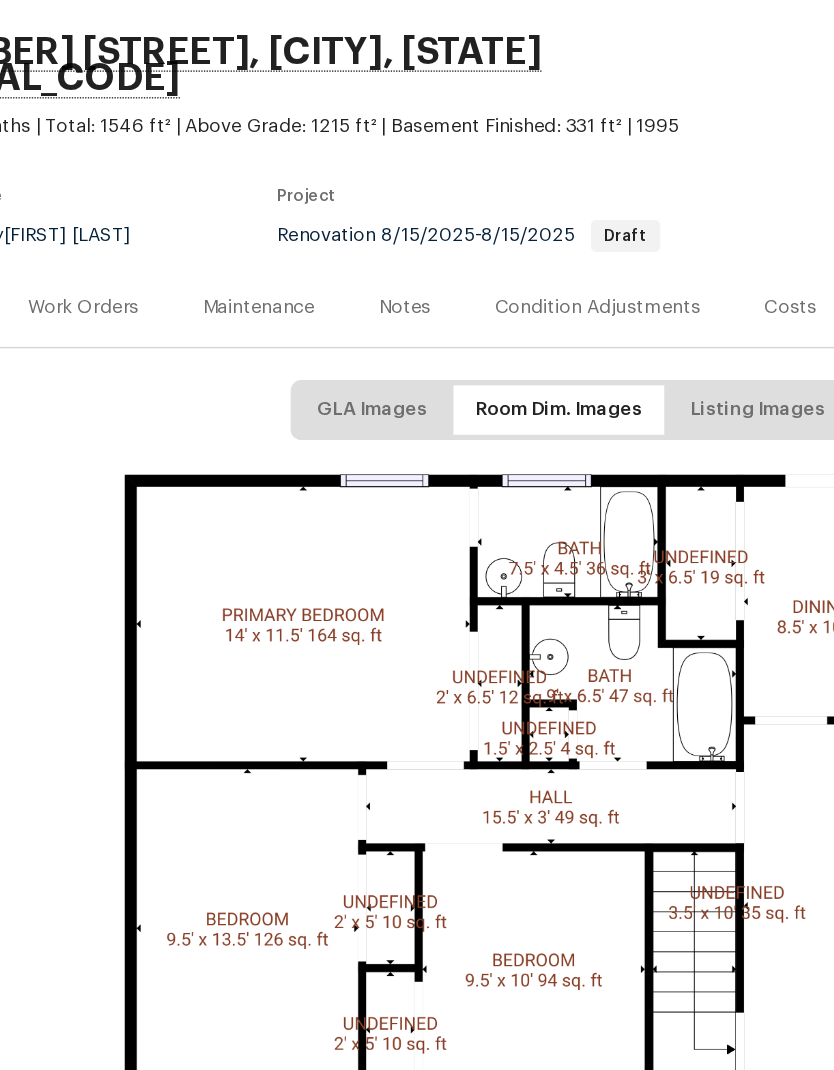 click on "Work Orders" at bounding box center (148, 353) 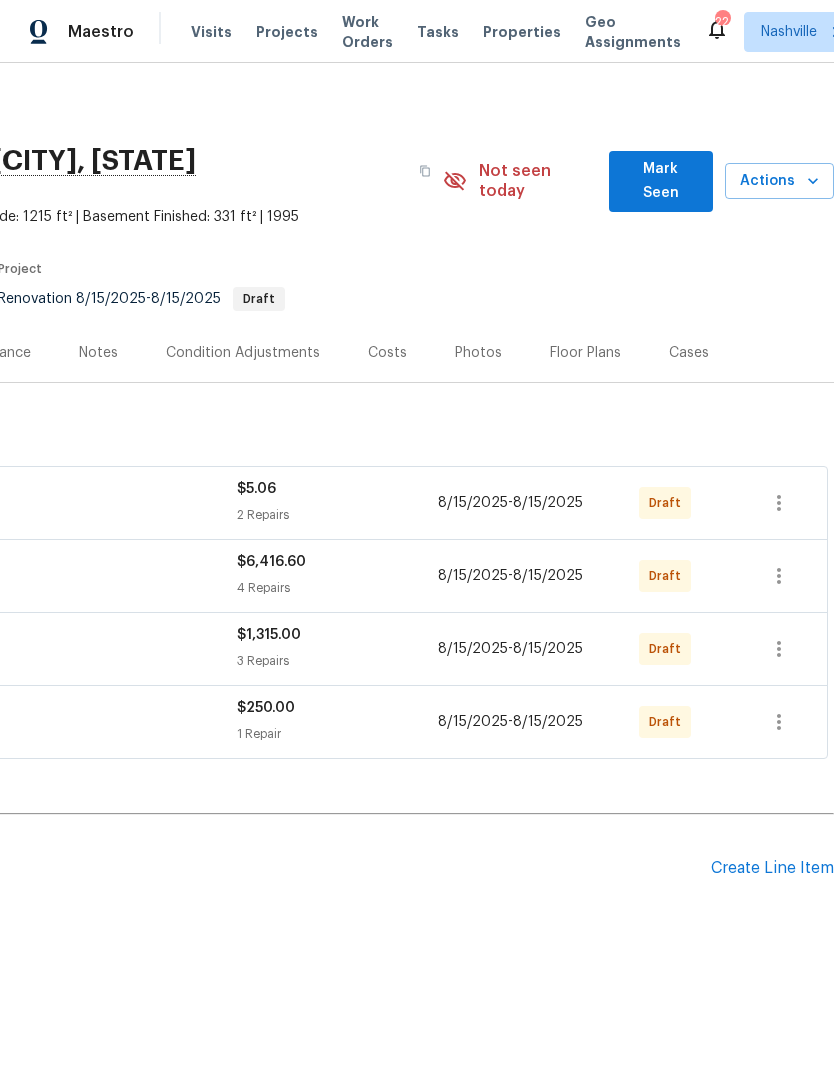 scroll, scrollTop: 0, scrollLeft: 296, axis: horizontal 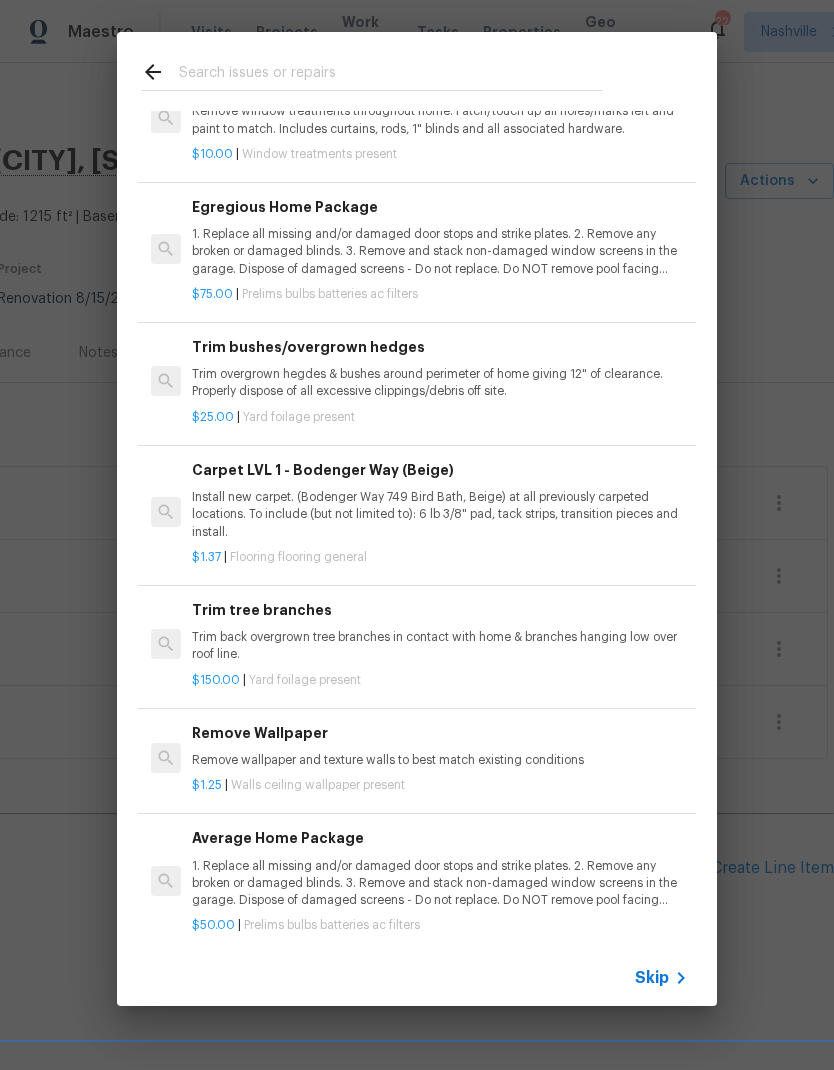 click on "Top Searches Interior Paint Exterior Paint Prelim Package Drywall Debris Carpet Light Fixture Interior Door Front Door Door Hardware Frequently Selected Remove debris/garbage Remove, haul off, and properly dispose of any debris left by seller to offsite location. Cost estimated per cubic yard. $55.00   |   Yard garbage present Bulbs, Batteries, AC Filters package Replace burnt light bulbs, batteries, dirty AC filters, cap laundry valves, cap water supply valve at refrigerator if removed (if fridge remains, close water valve to the fridge). Prelim package. $25.00   |   Prelims bulbs batteries ac filters Initial landscaping package Mowing of grass up to 6" in height. Mow, edge along driveways & sidewalks, trim along standing structures, trim bushes and shrubs (<6' in height). Remove weeds from previously maintained flowerbeds and remove standing yard debris (small twigs, non seasonal falling leaves).  Use leaf blower to remove clippings from hard surfaces." $50.00   |   Prelims landscaping $10.00   |   $75.00" at bounding box center (417, 519) 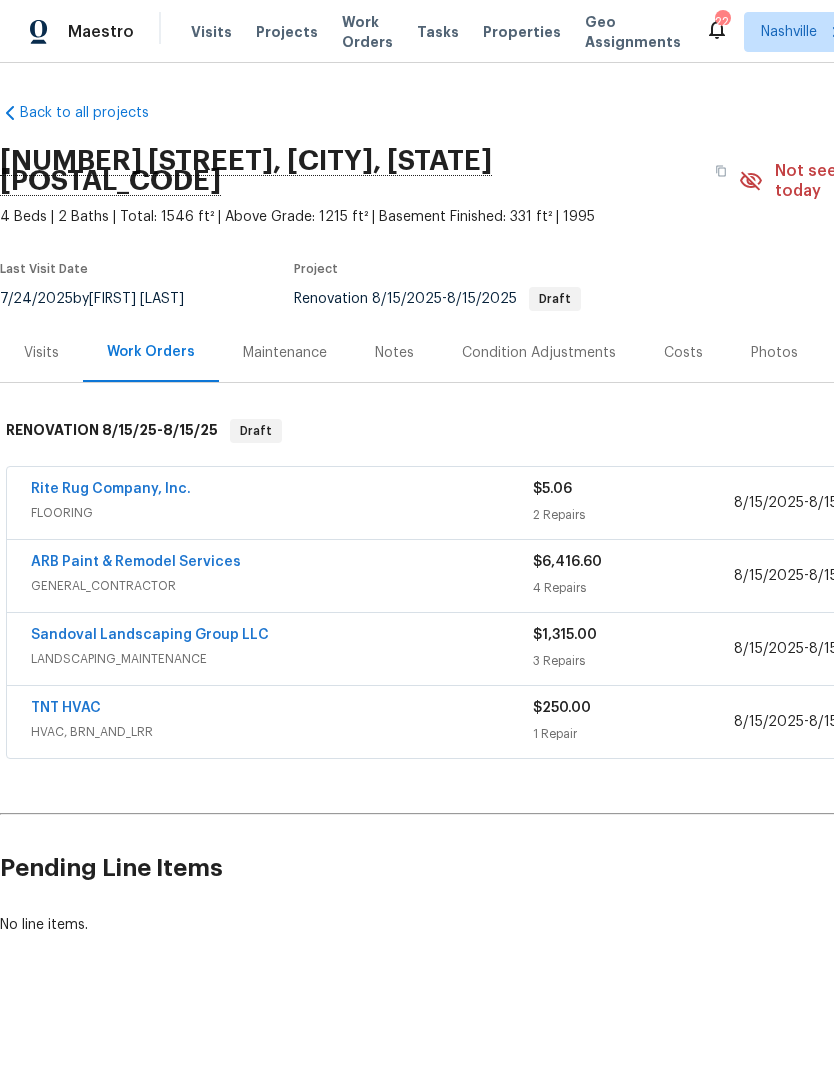 scroll, scrollTop: 0, scrollLeft: 0, axis: both 